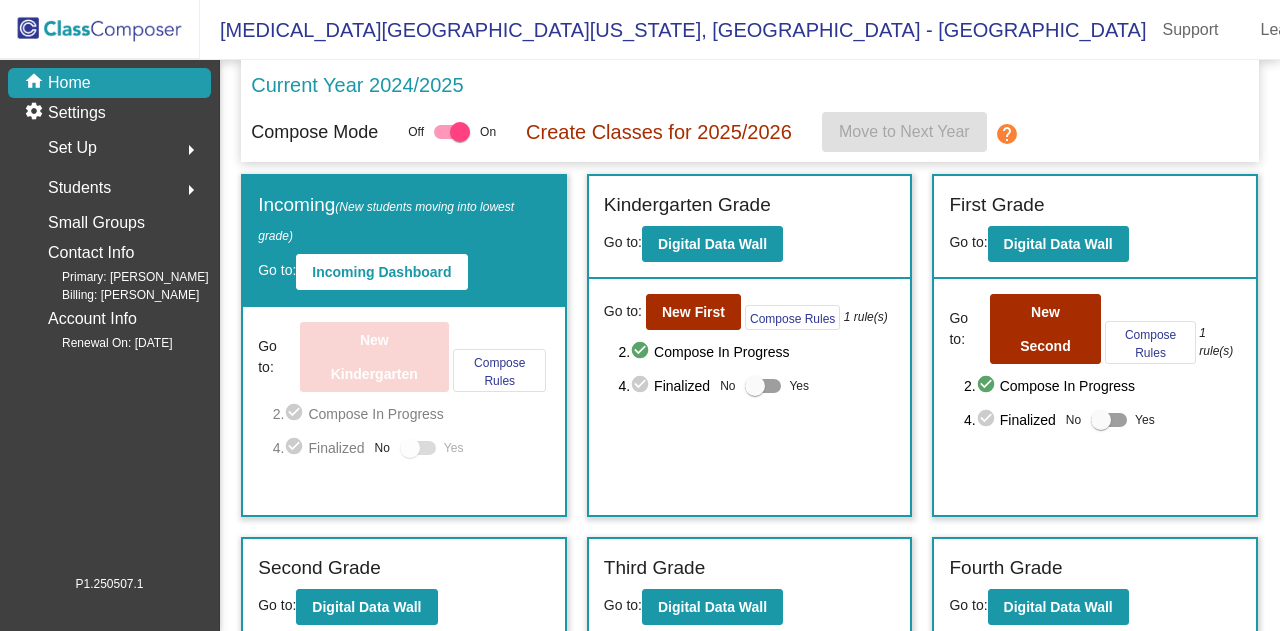 scroll, scrollTop: 0, scrollLeft: 0, axis: both 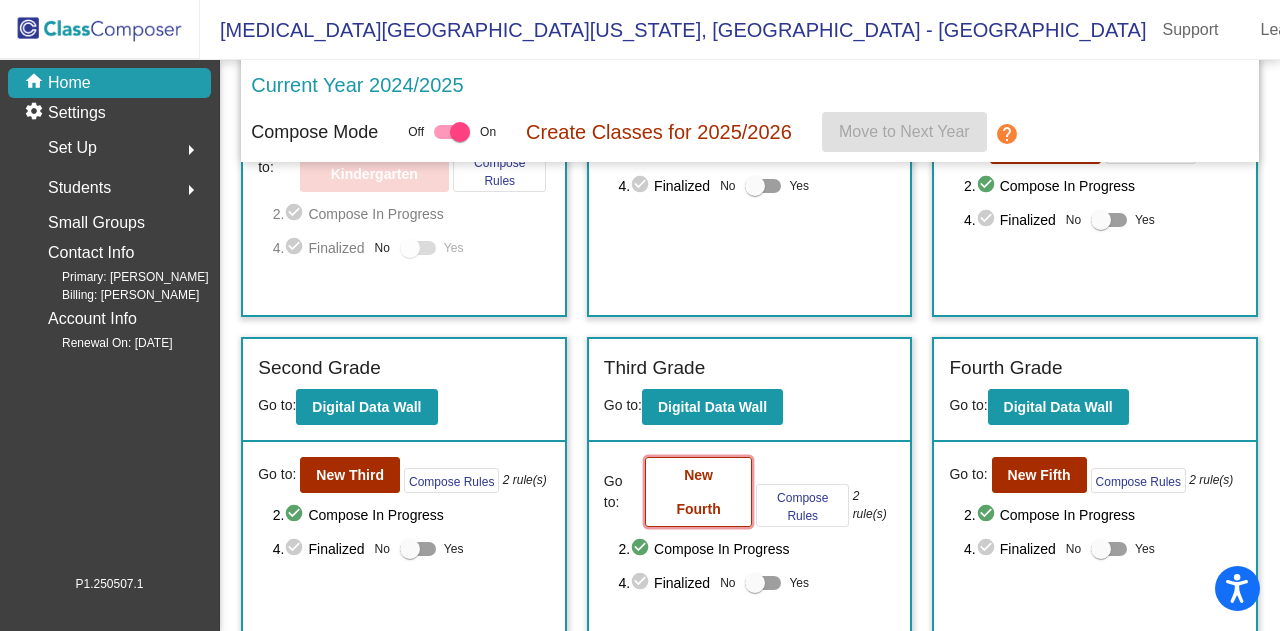 click on "New Fourth" 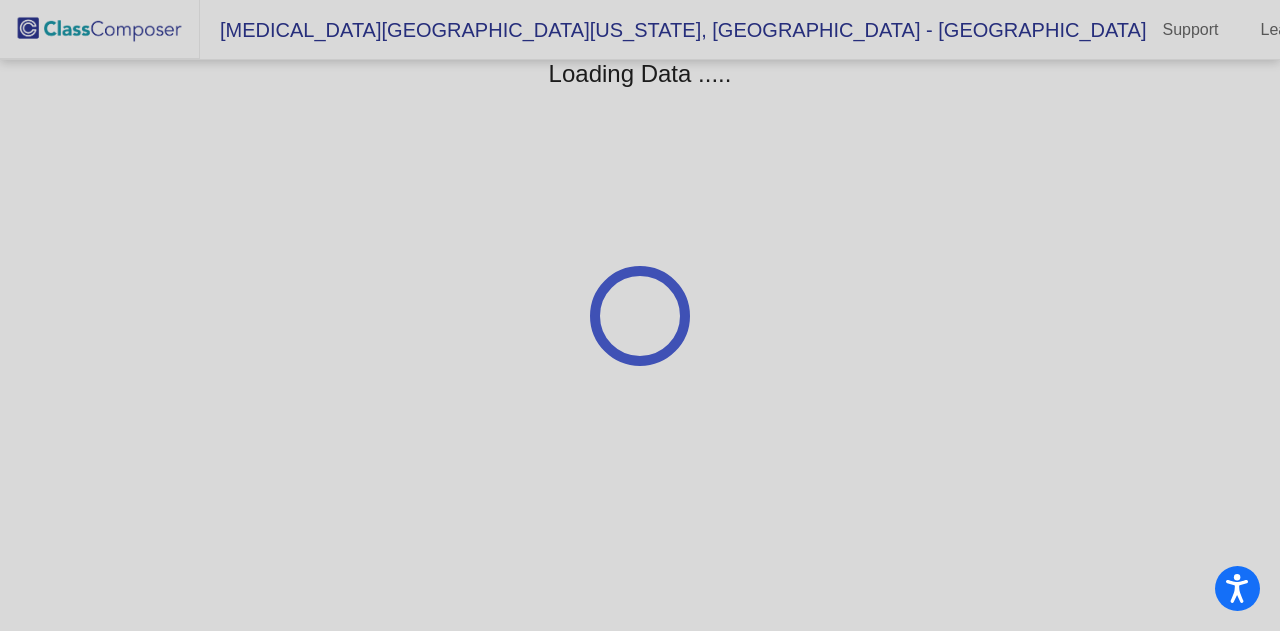 scroll, scrollTop: 0, scrollLeft: 0, axis: both 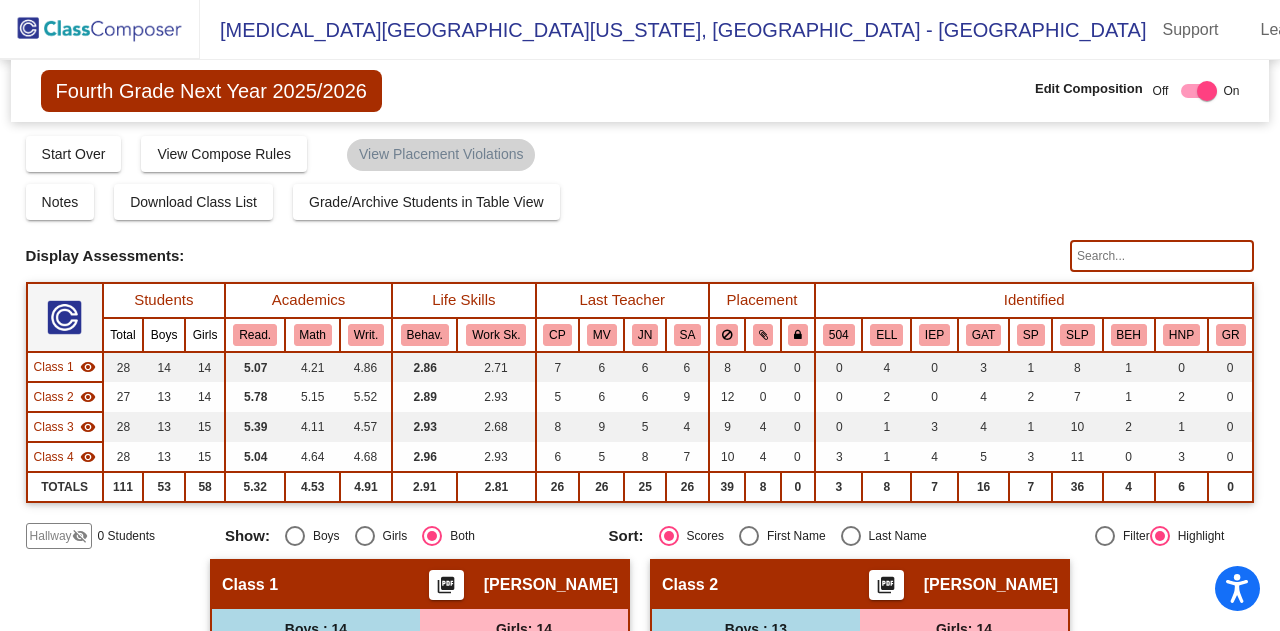 click on "Hallway" 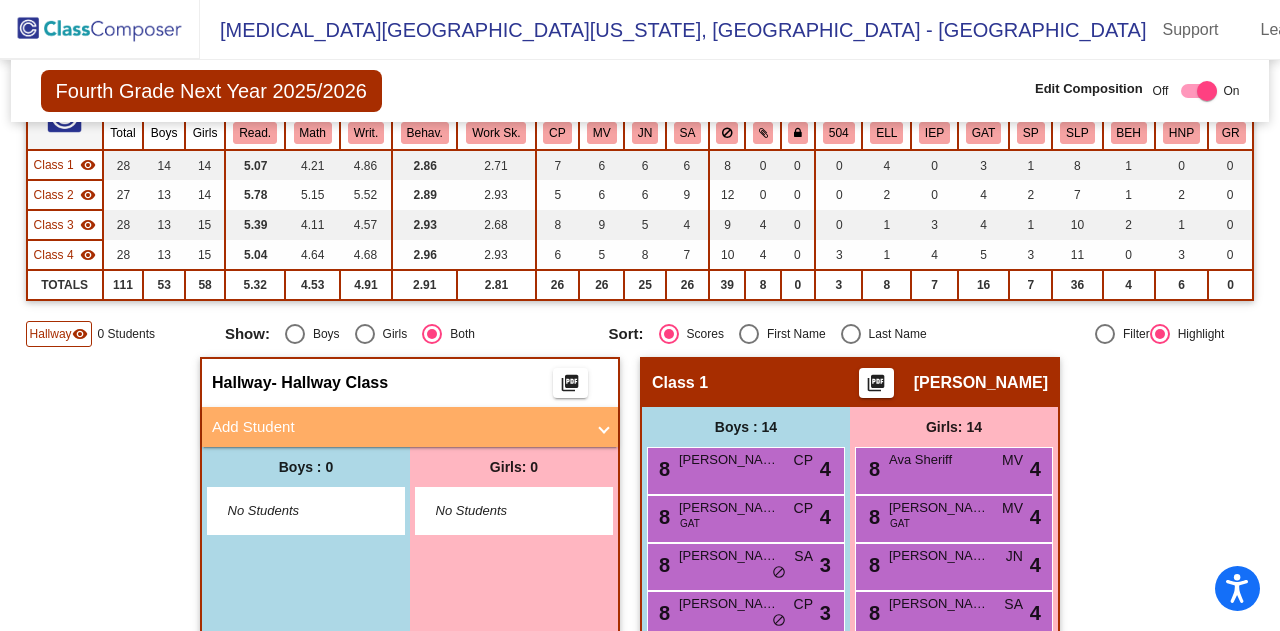 scroll, scrollTop: 300, scrollLeft: 0, axis: vertical 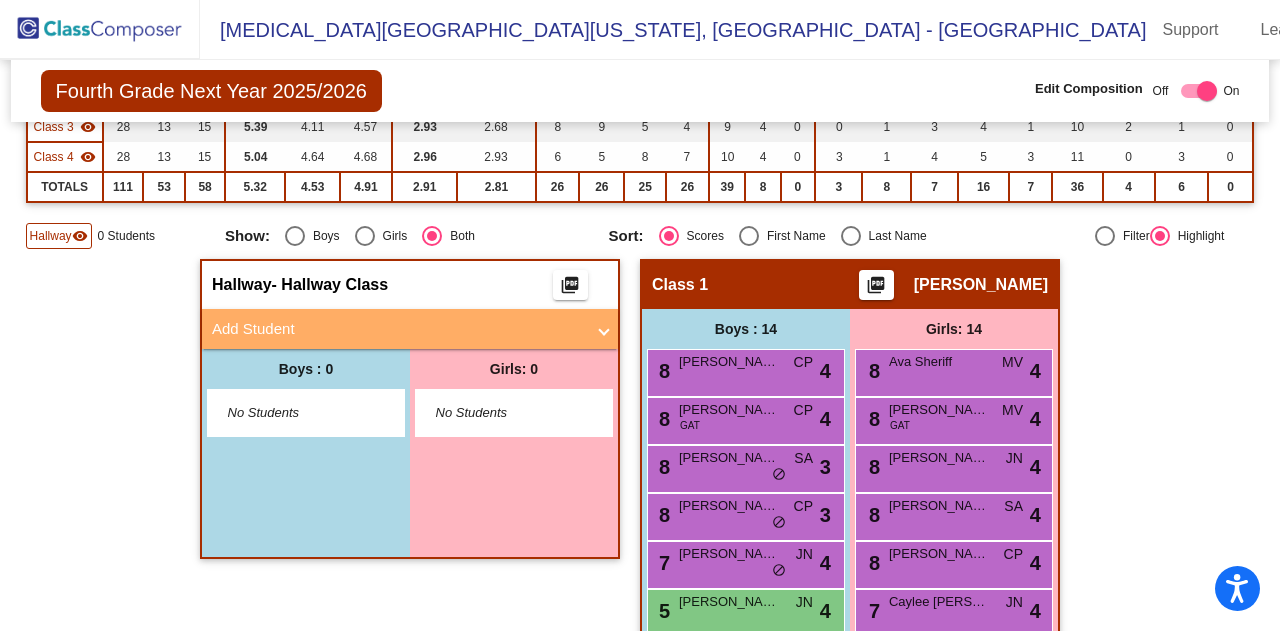 click on "Add Student" at bounding box center [398, 329] 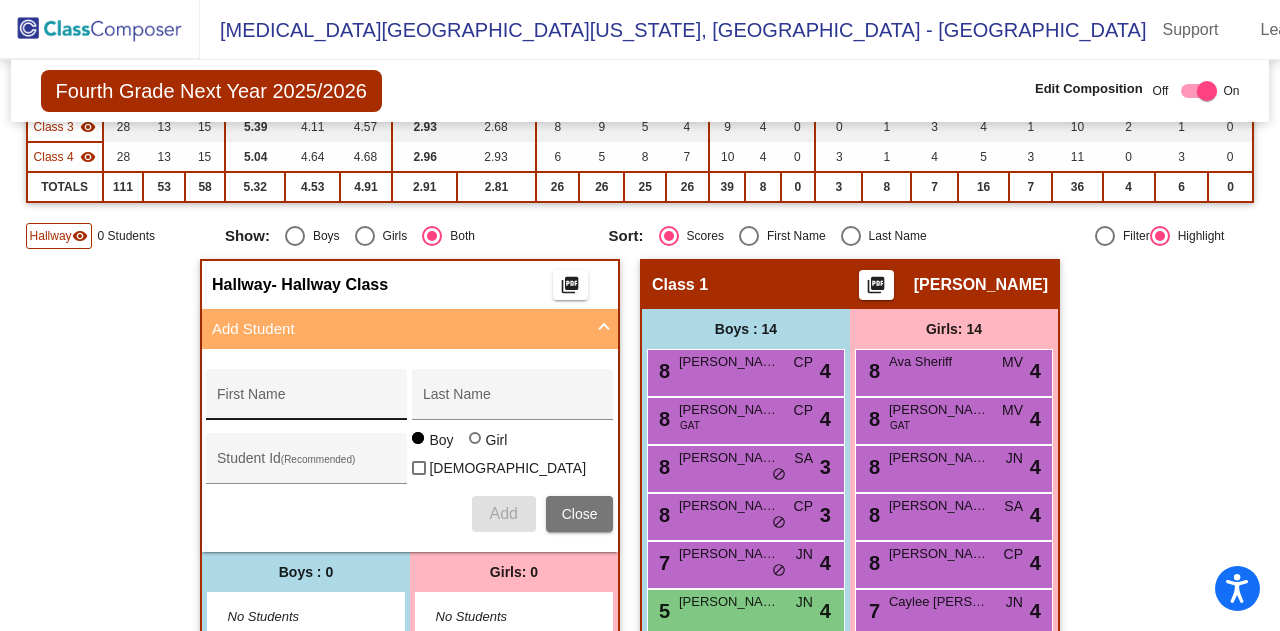 click on "First Name" at bounding box center [307, 402] 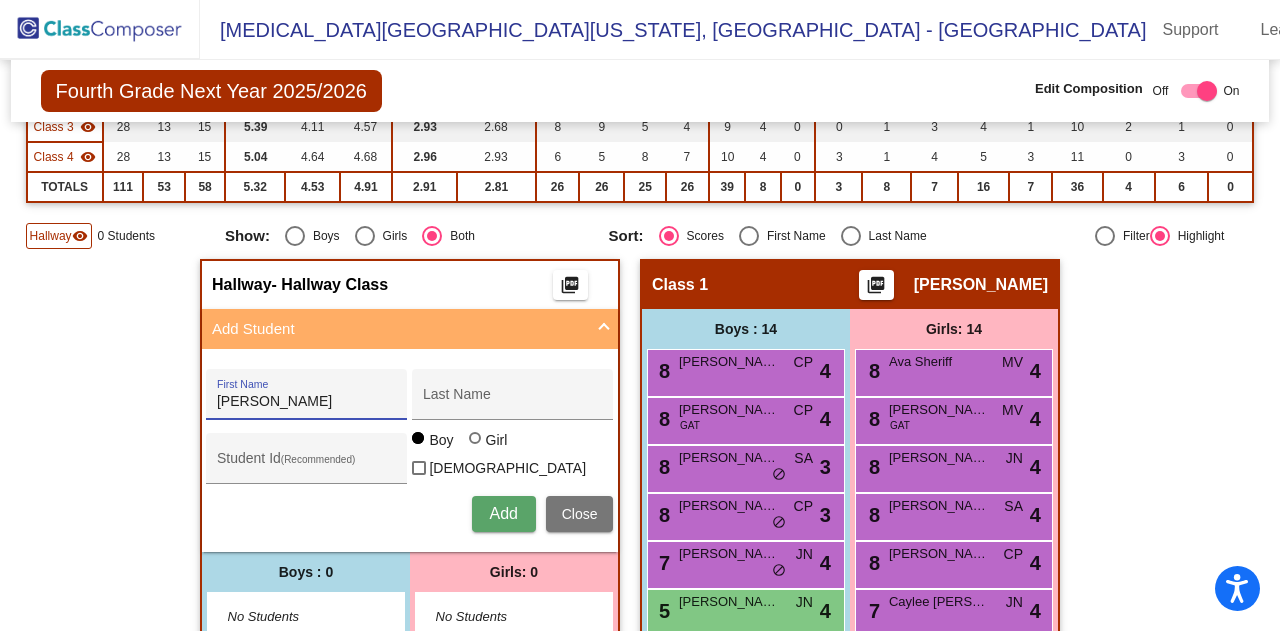 type on "[PERSON_NAME]" 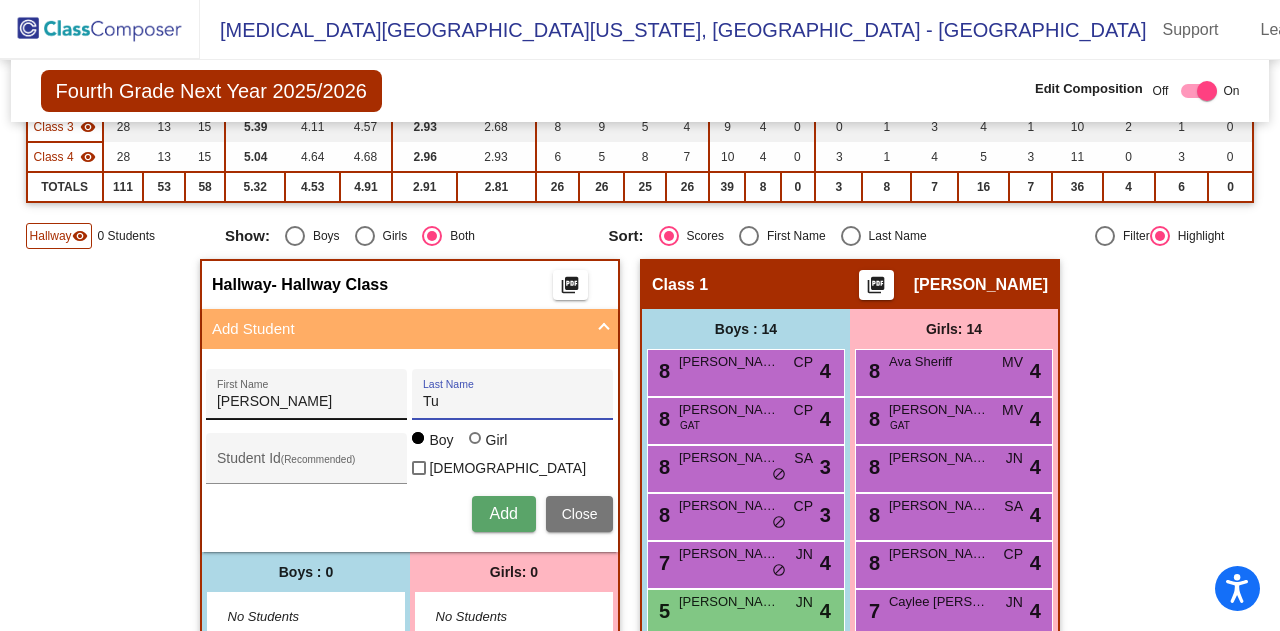 type on "Tu" 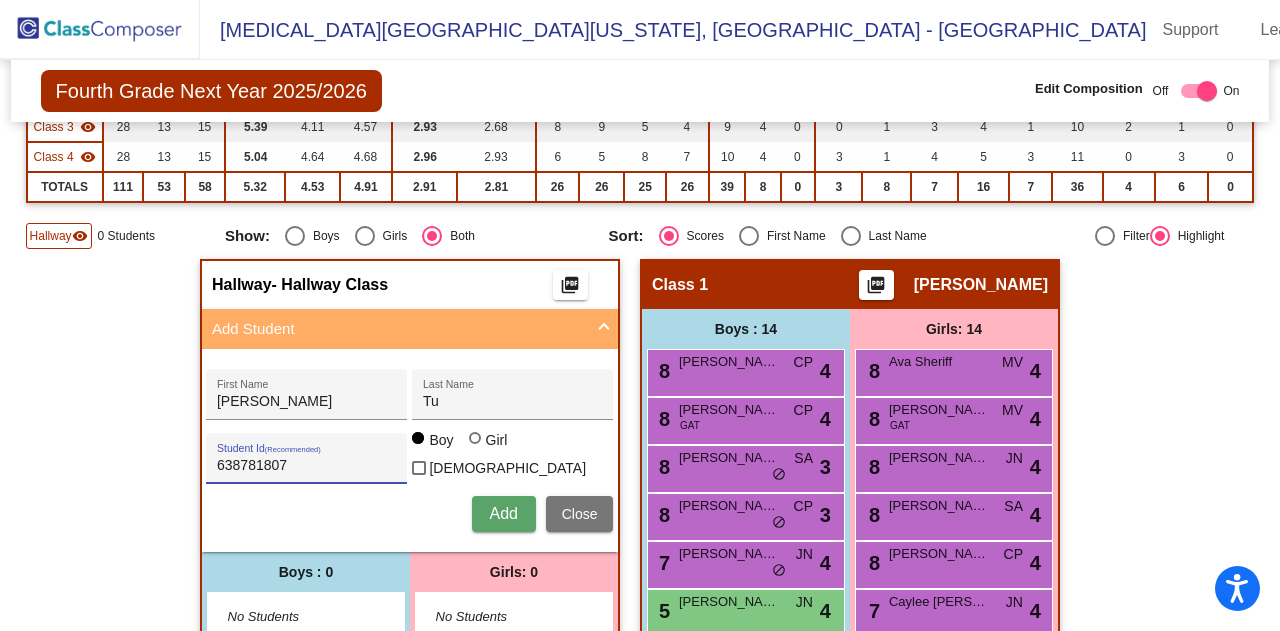 type on "638781807" 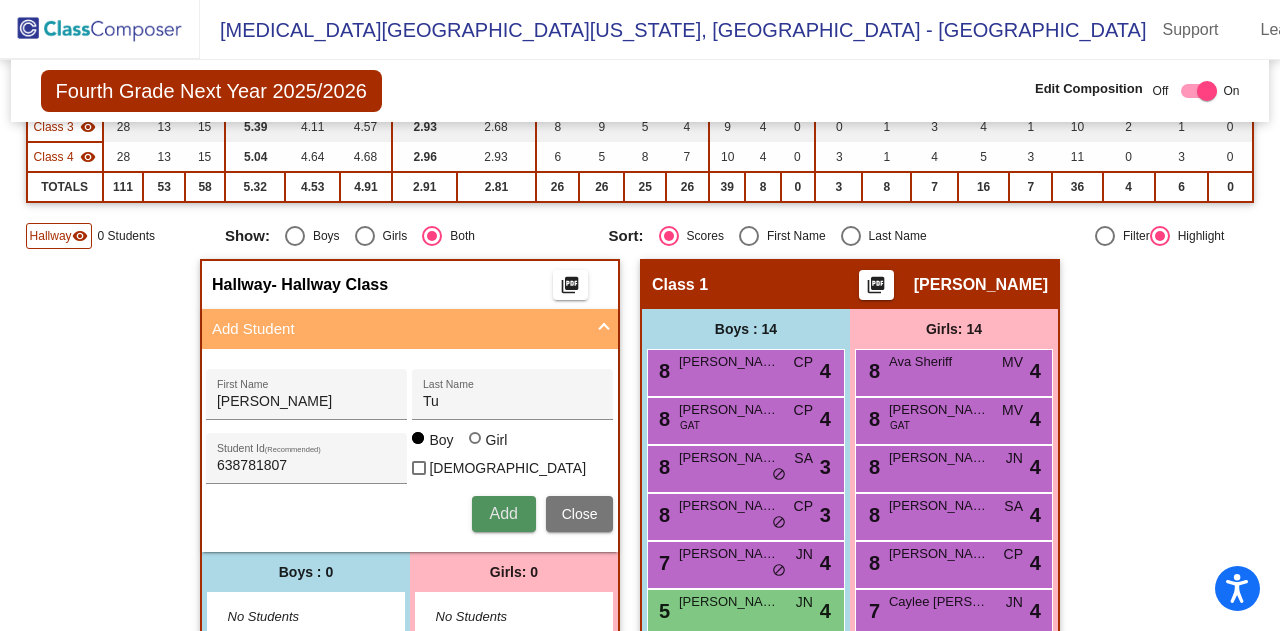 type 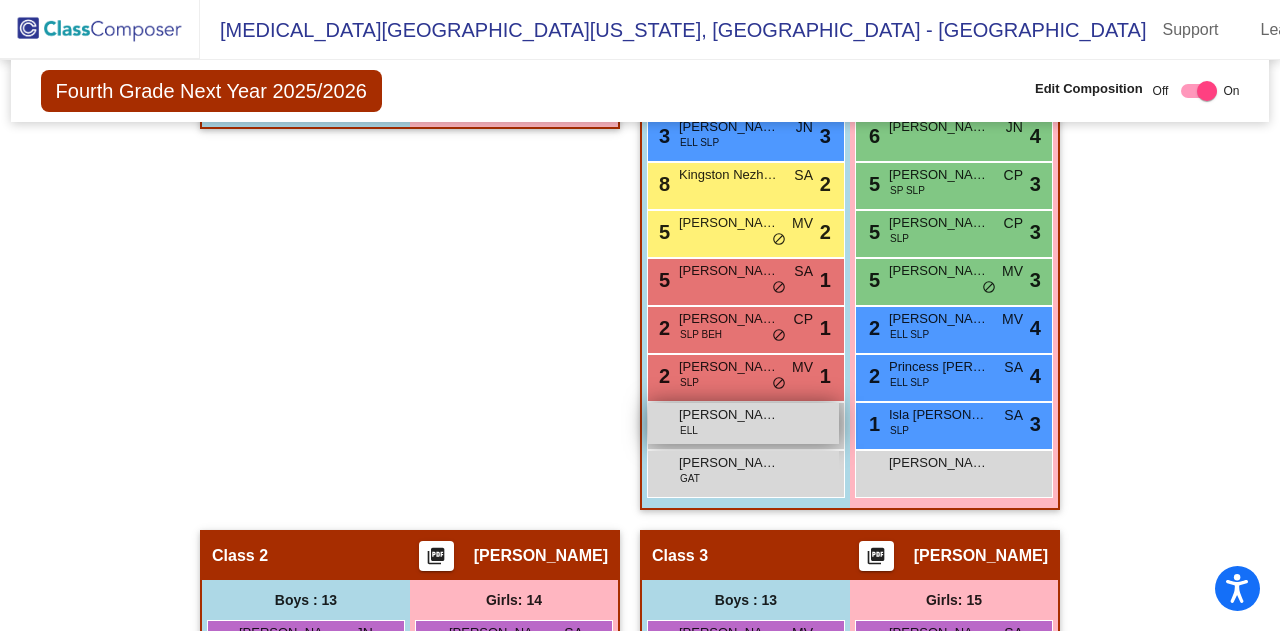 scroll, scrollTop: 700, scrollLeft: 0, axis: vertical 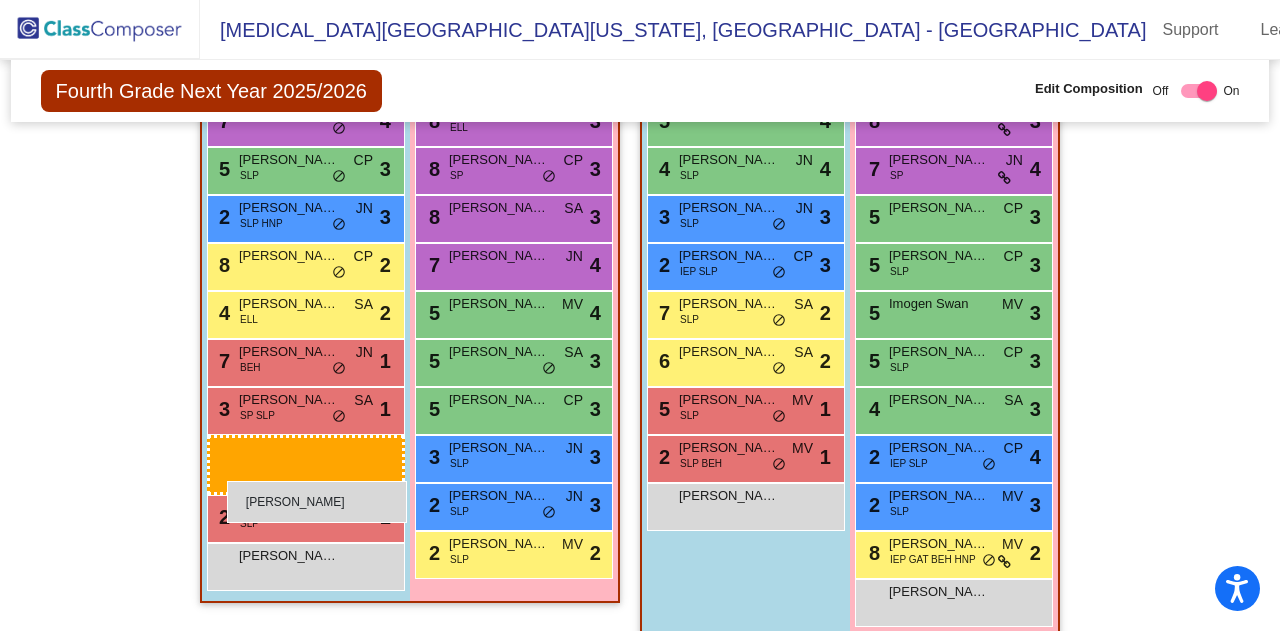 drag, startPoint x: 288, startPoint y: 221, endPoint x: 227, endPoint y: 481, distance: 267.0599 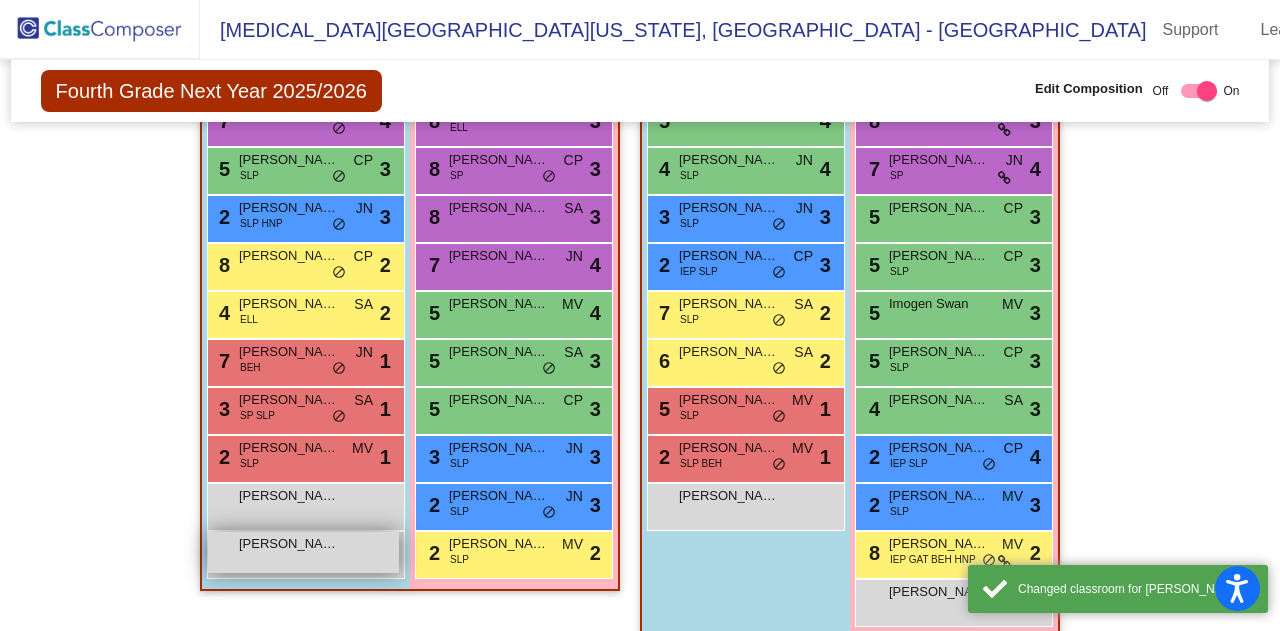 click on "[PERSON_NAME]" at bounding box center (289, 544) 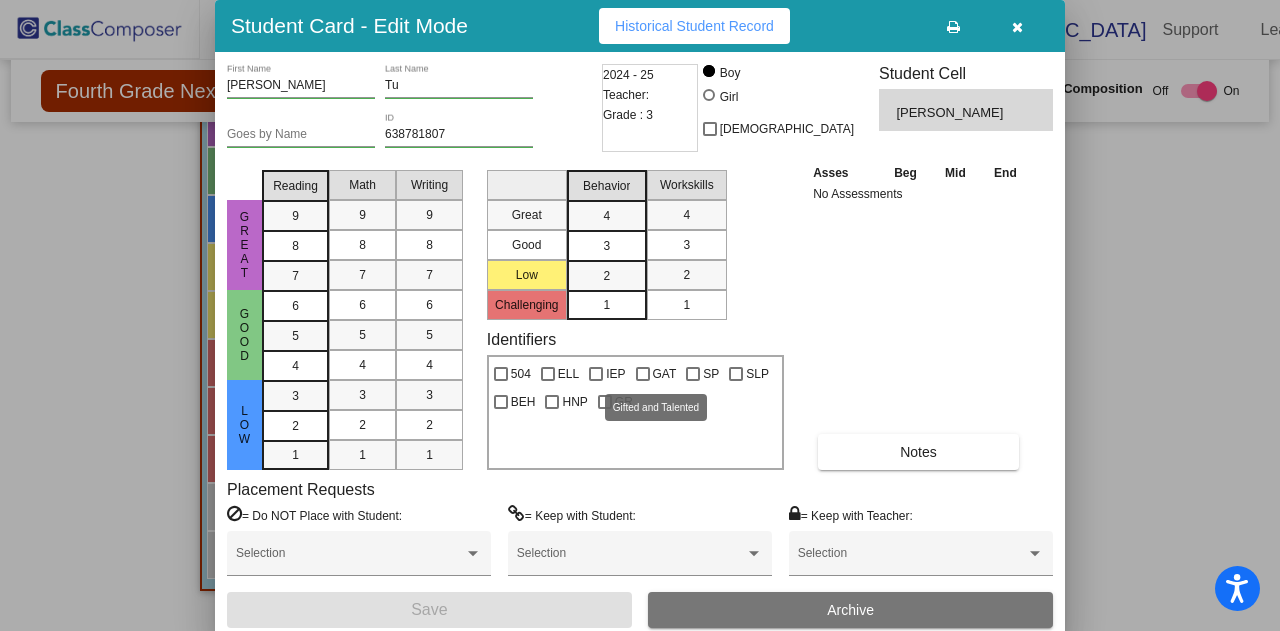 click at bounding box center [643, 374] 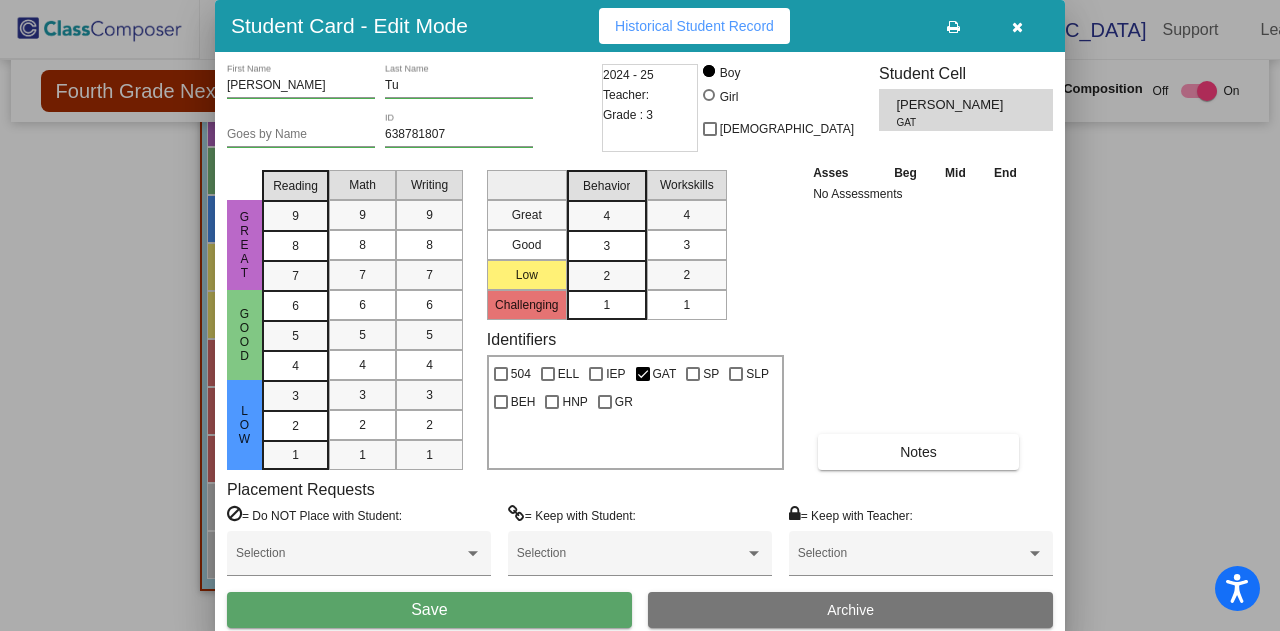 click on "Save" at bounding box center (429, 610) 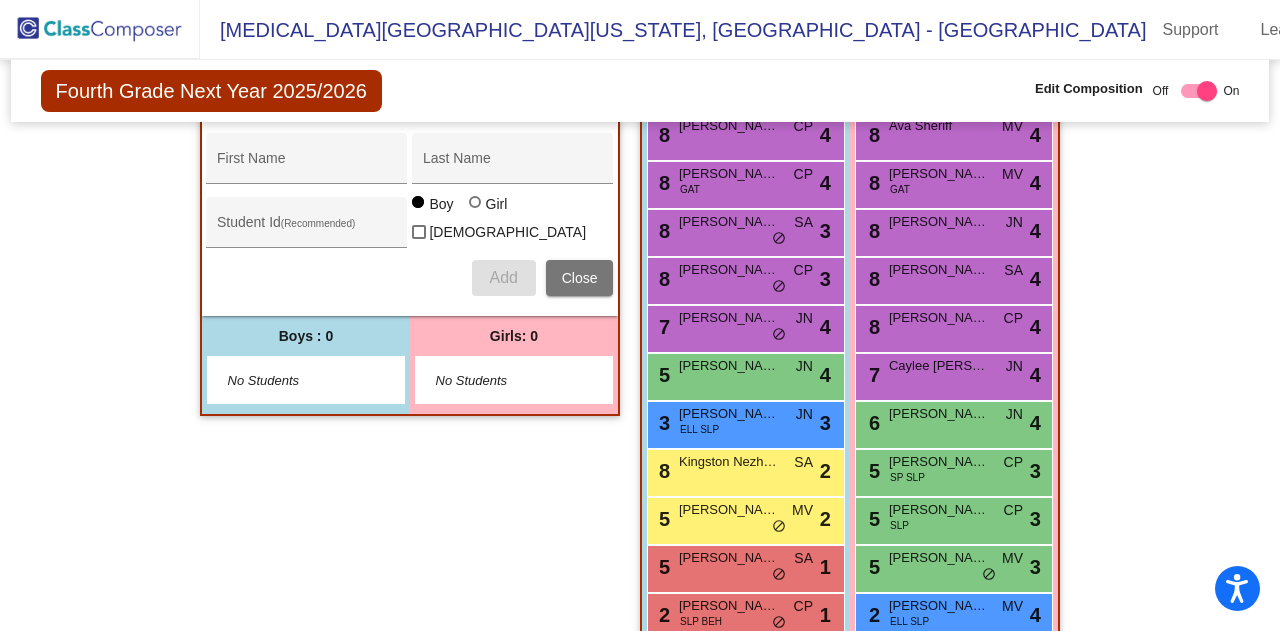 scroll, scrollTop: 336, scrollLeft: 0, axis: vertical 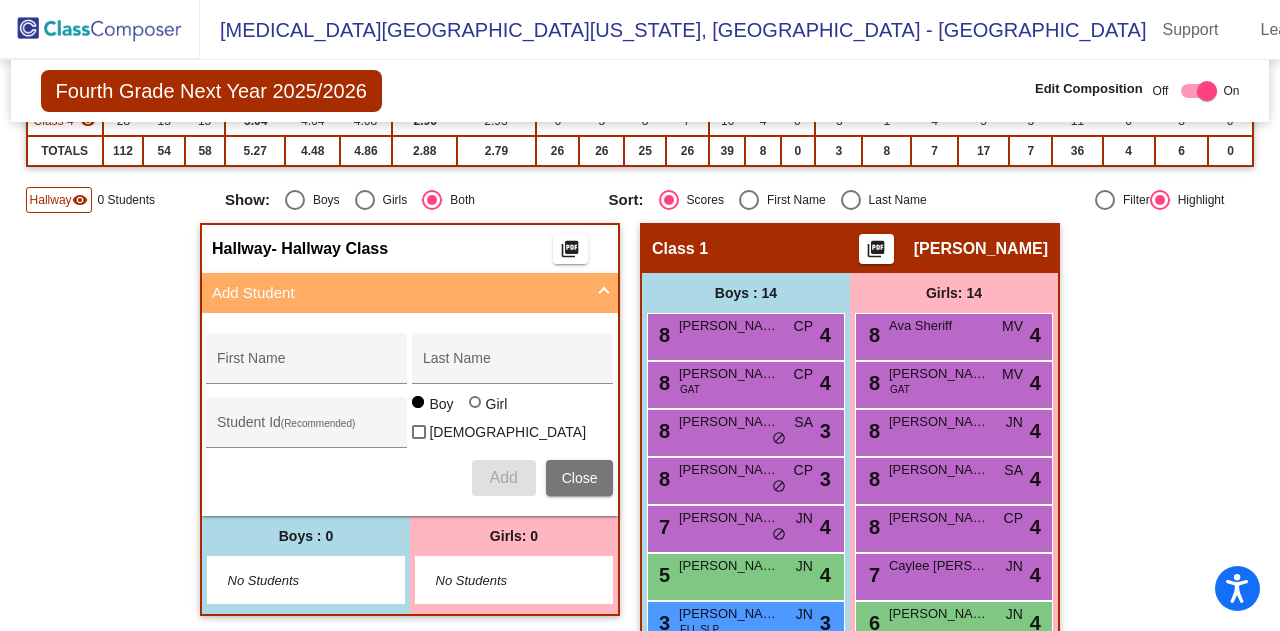 click on "Hallway" 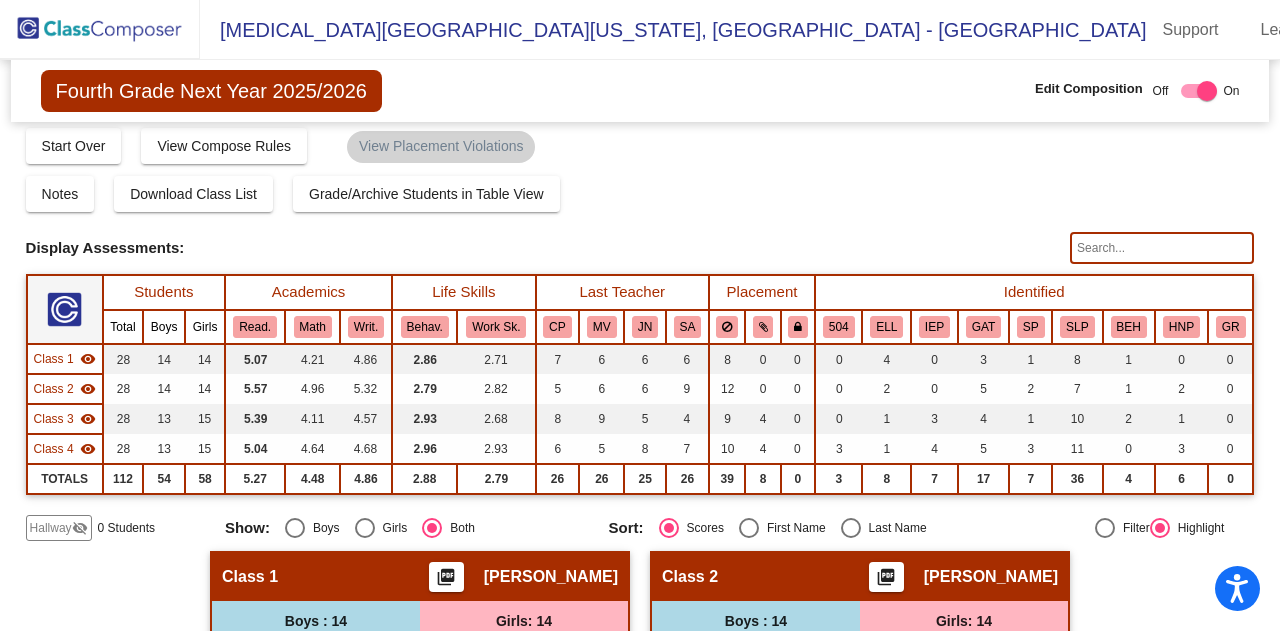 scroll, scrollTop: 0, scrollLeft: 0, axis: both 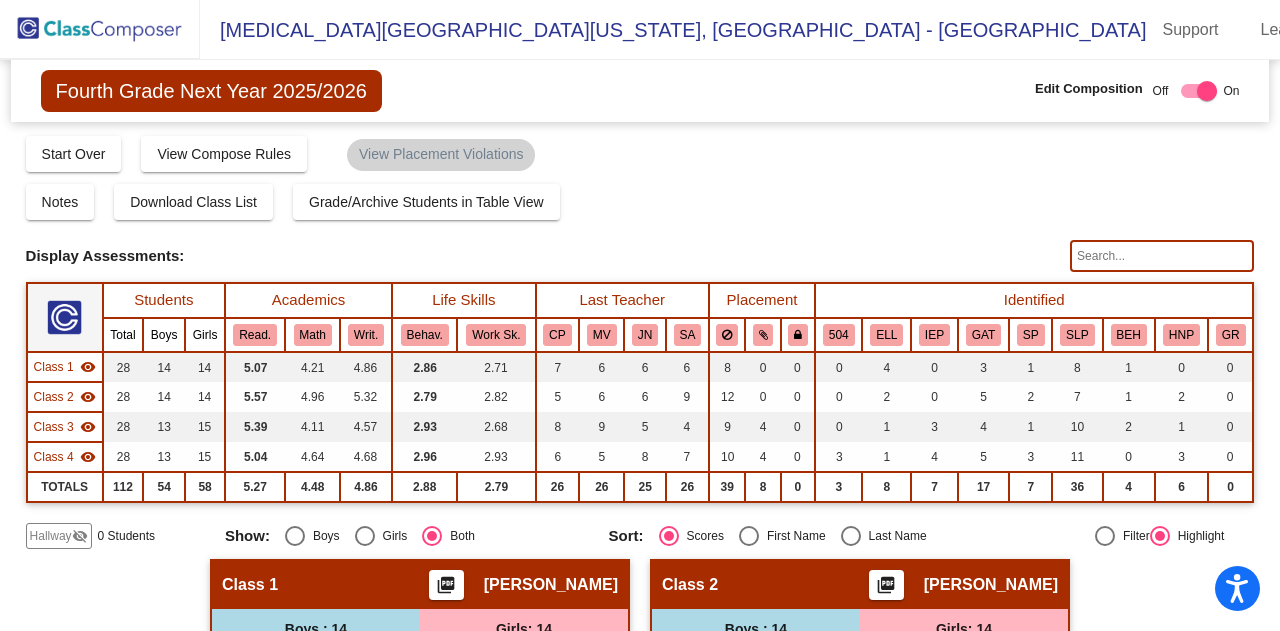 click 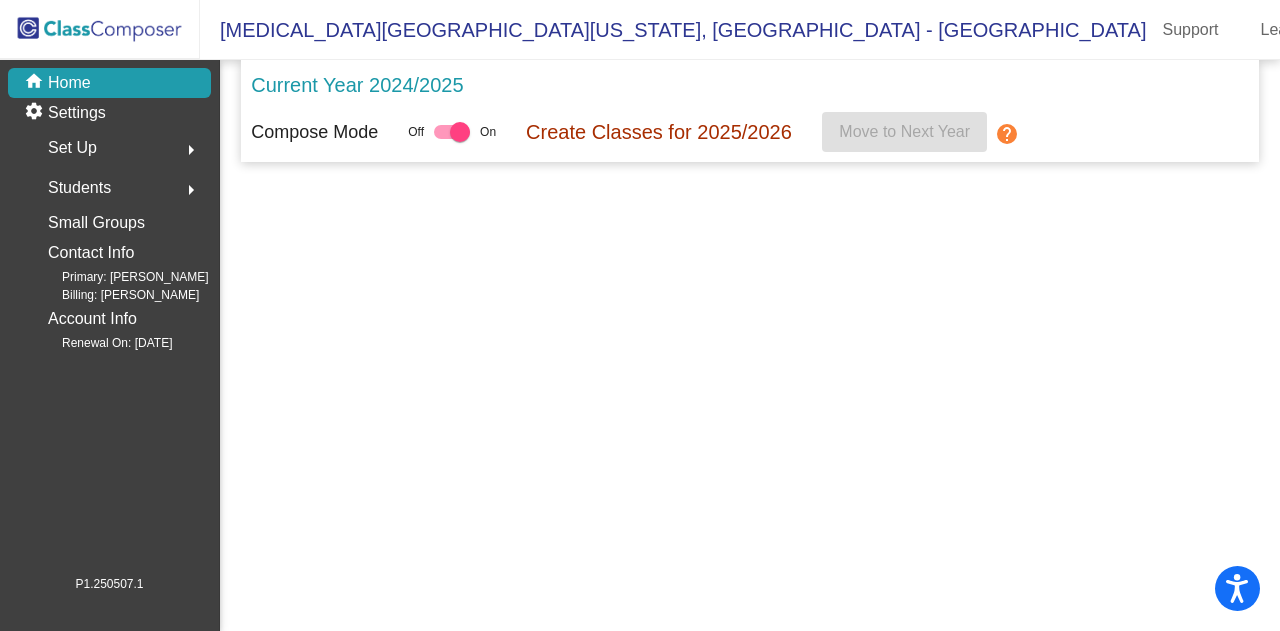 click 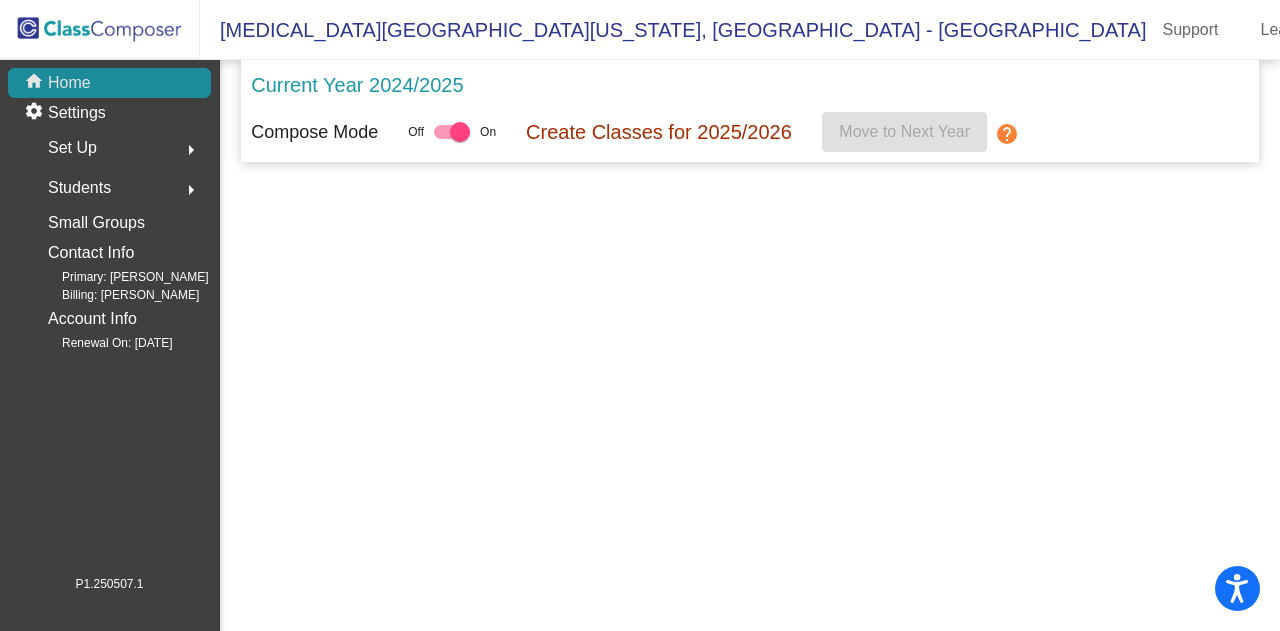 click on "home Home" 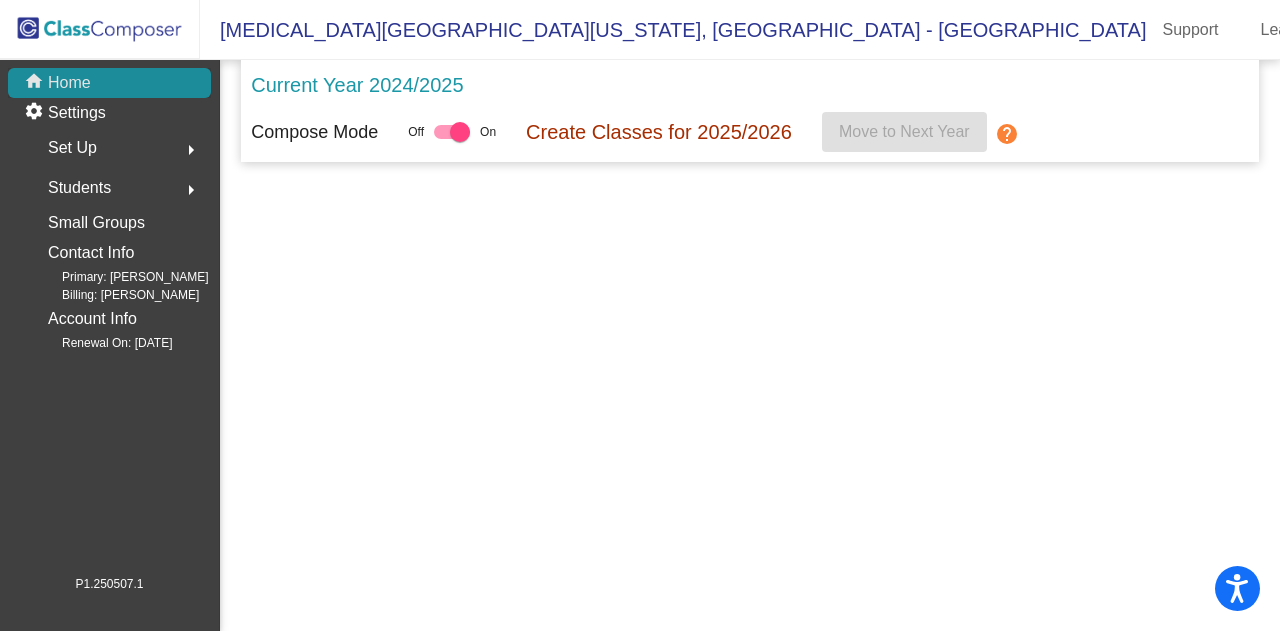 click on "home Home" 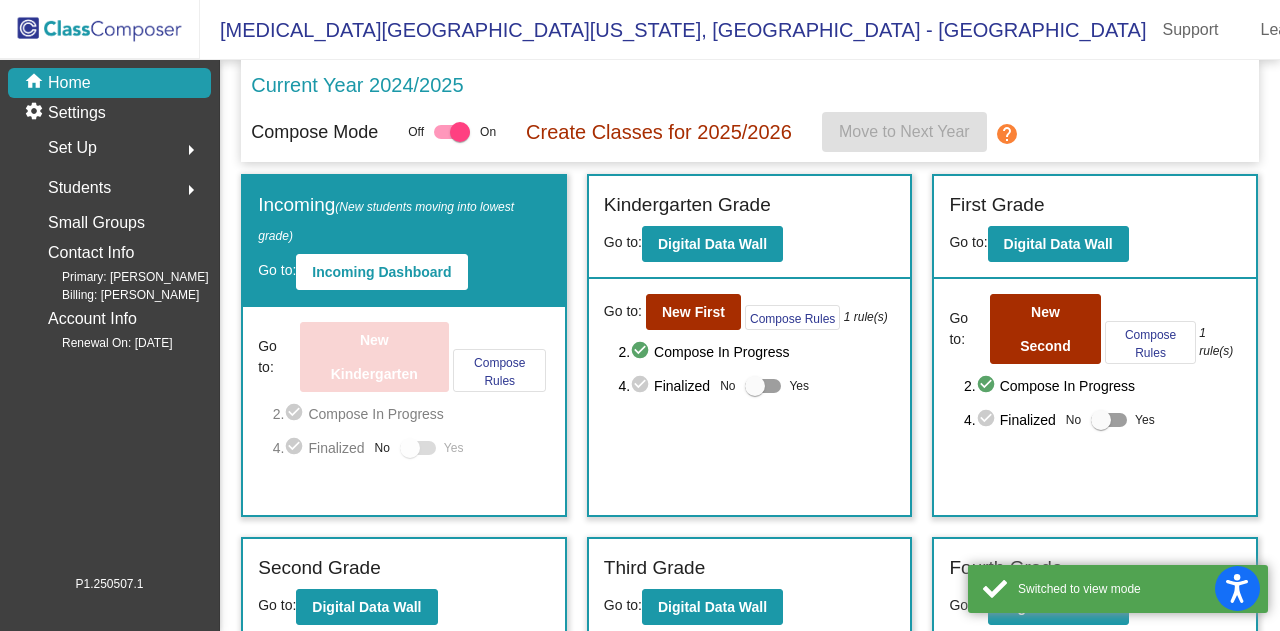 click on "Logout" 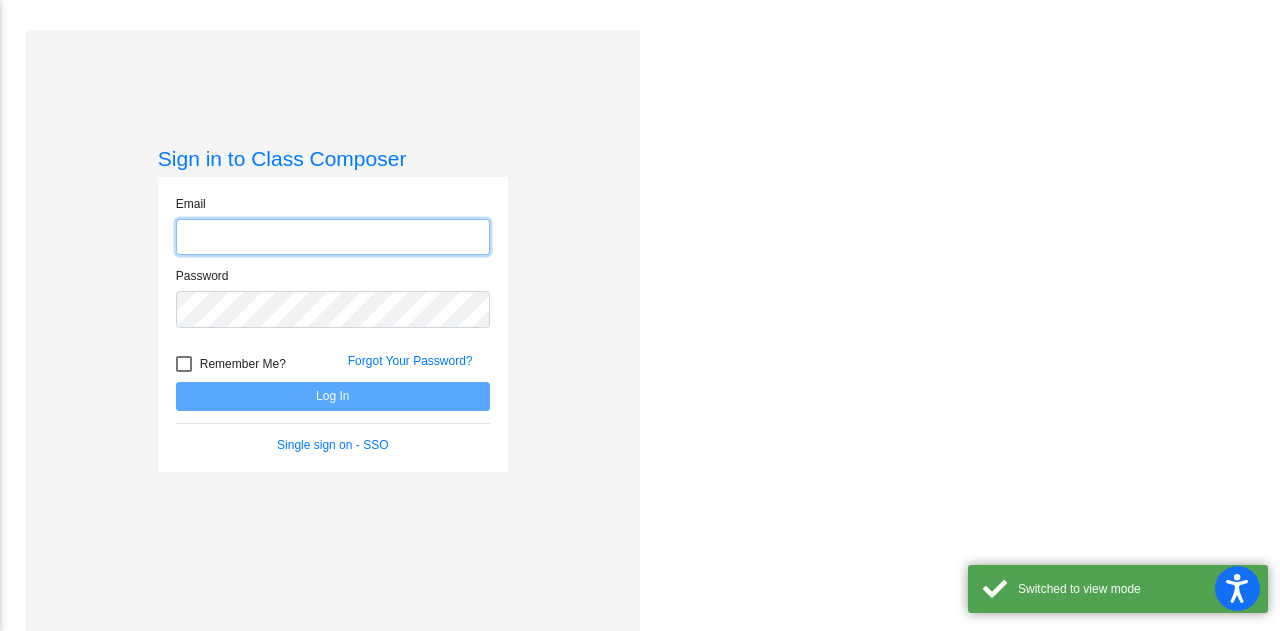 type on "[PERSON_NAME][EMAIL_ADDRESS][PERSON_NAME][DOMAIN_NAME]" 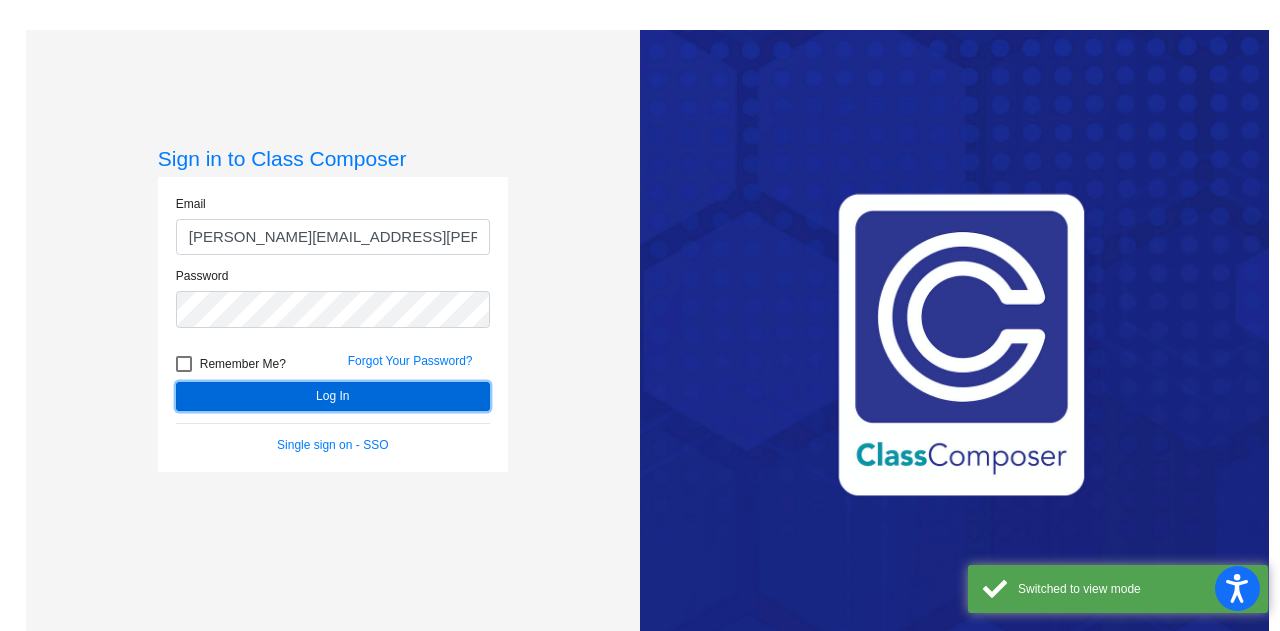click on "Log In" 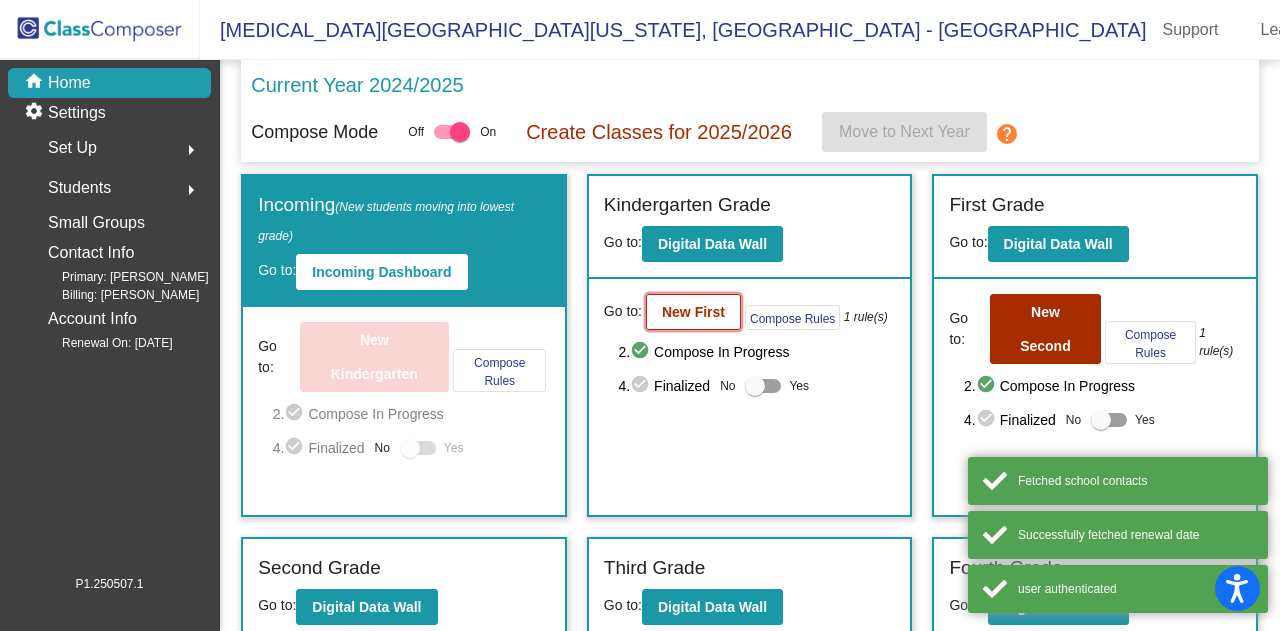 click on "New First" 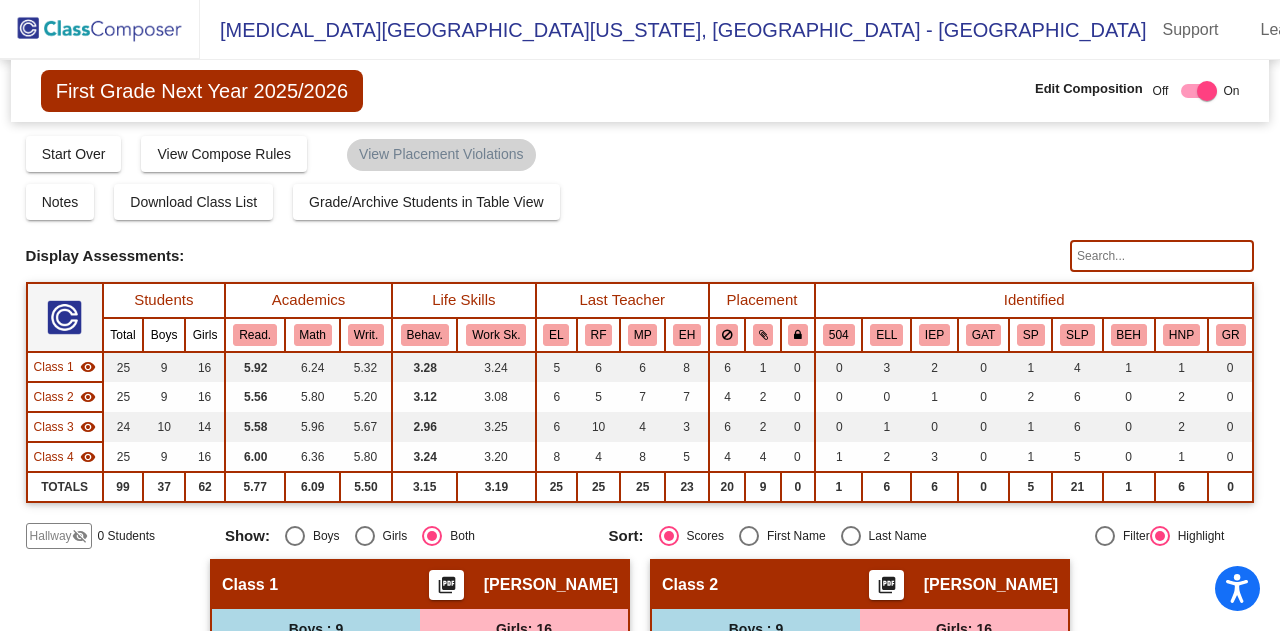 click 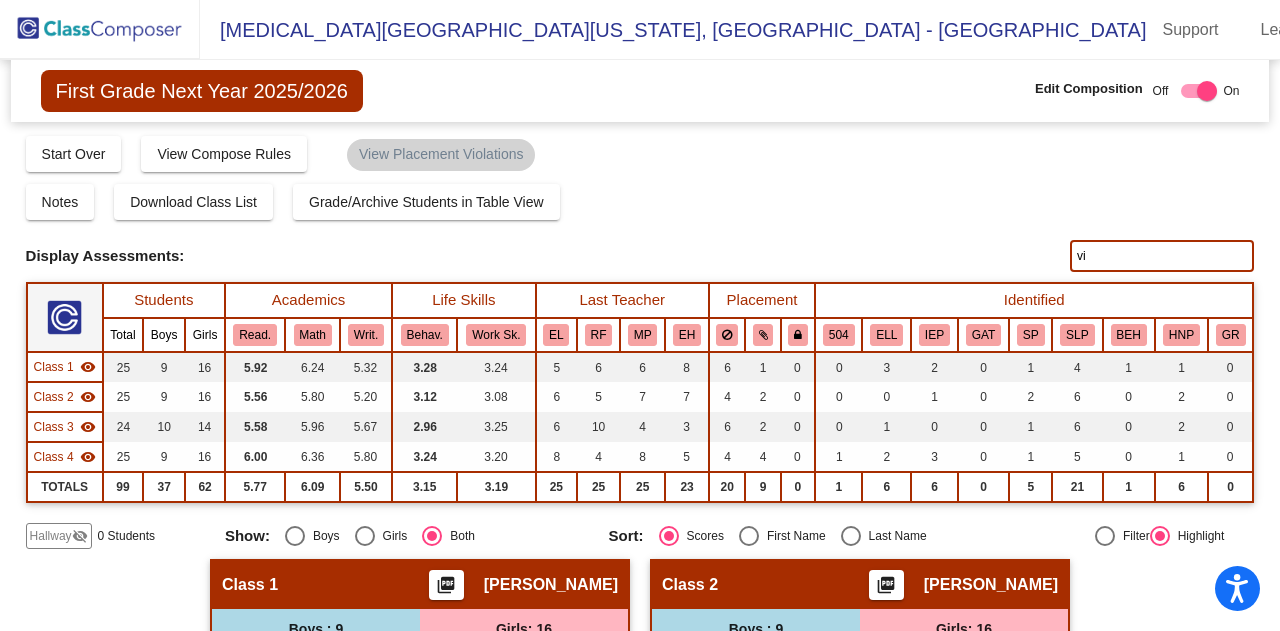 type on "v" 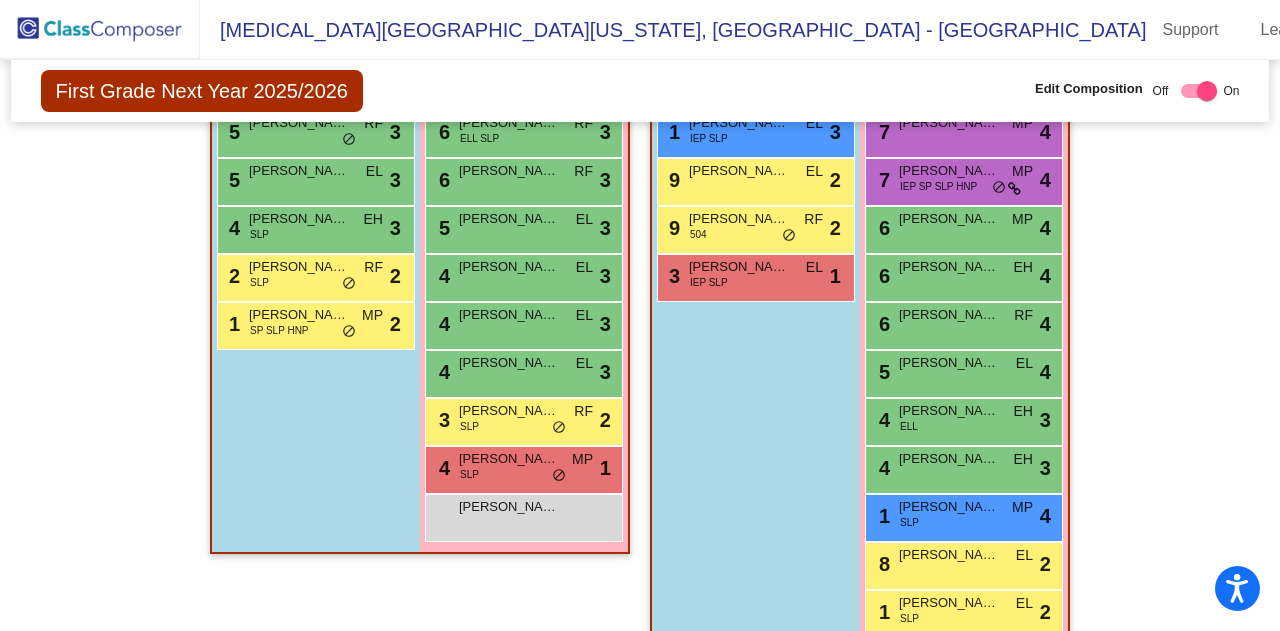 scroll, scrollTop: 1700, scrollLeft: 0, axis: vertical 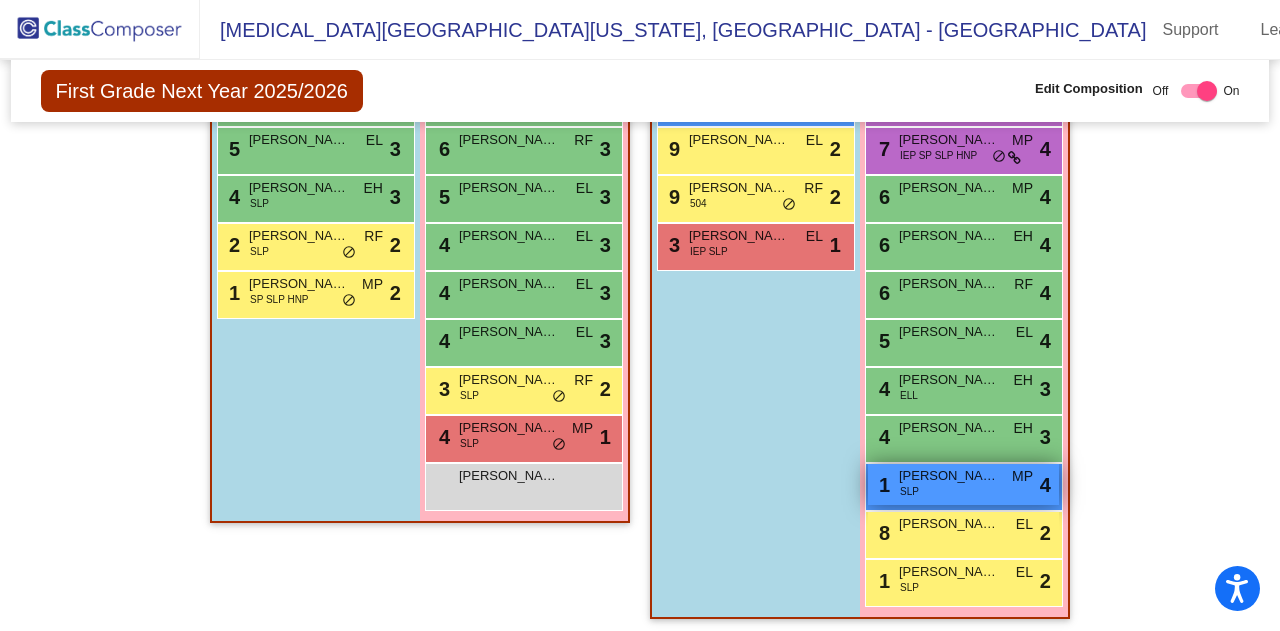 type 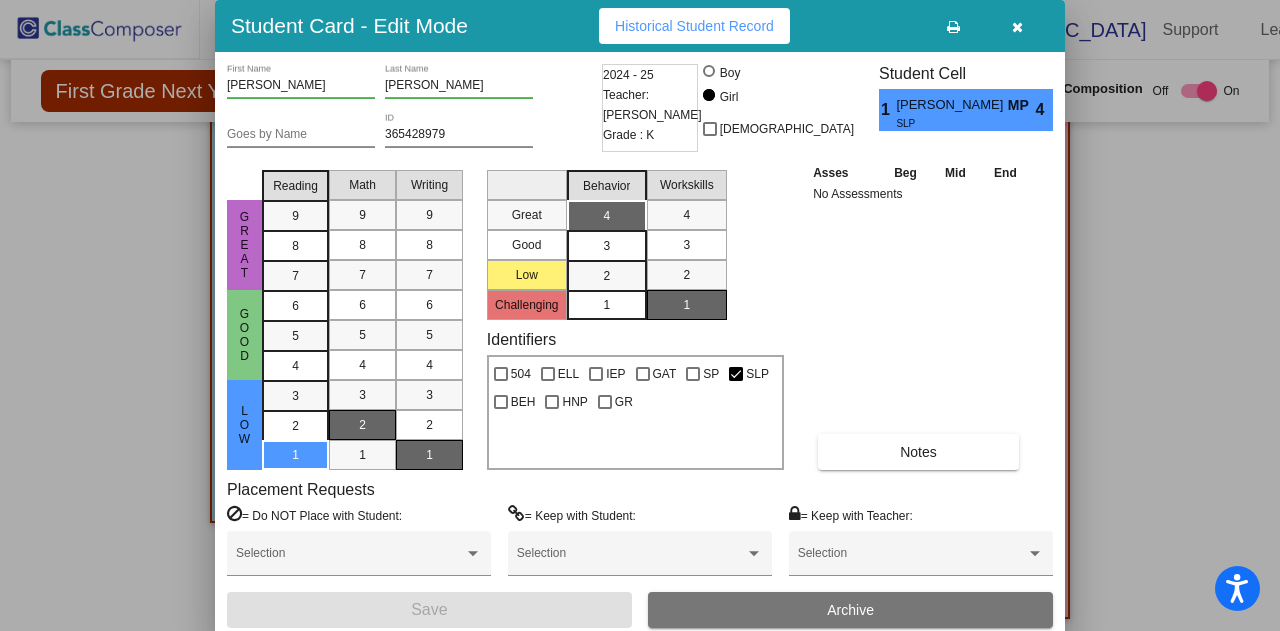 click on "Archive" at bounding box center [850, 610] 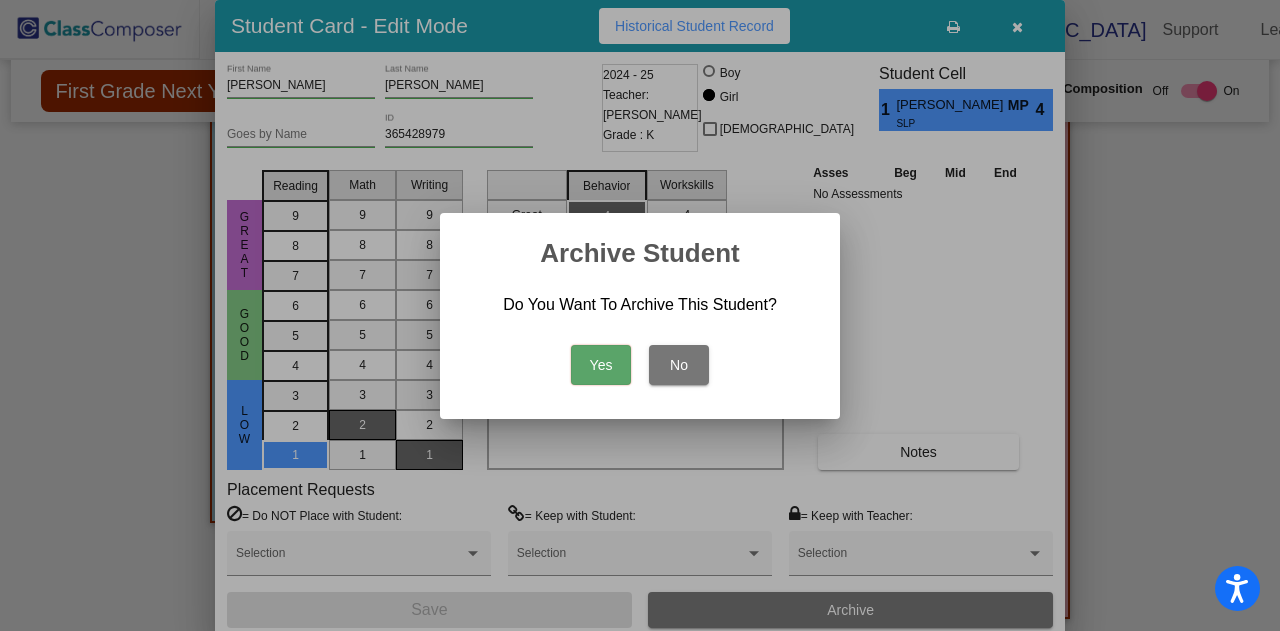 click on "Yes" at bounding box center [601, 365] 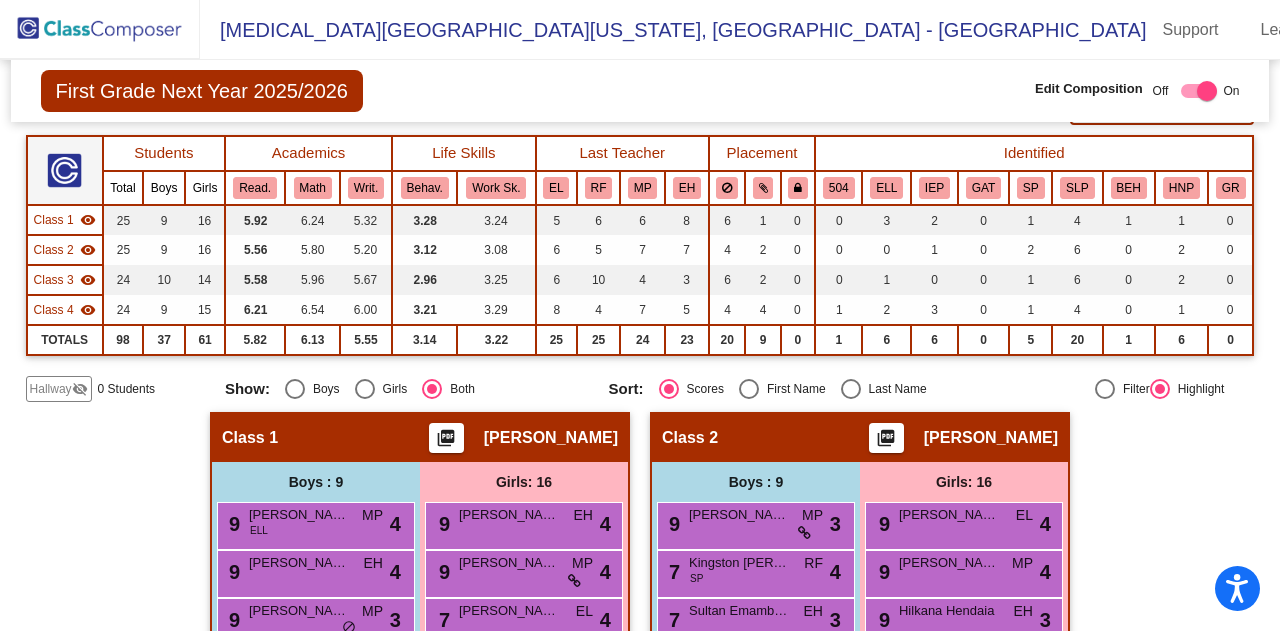 scroll, scrollTop: 258, scrollLeft: 0, axis: vertical 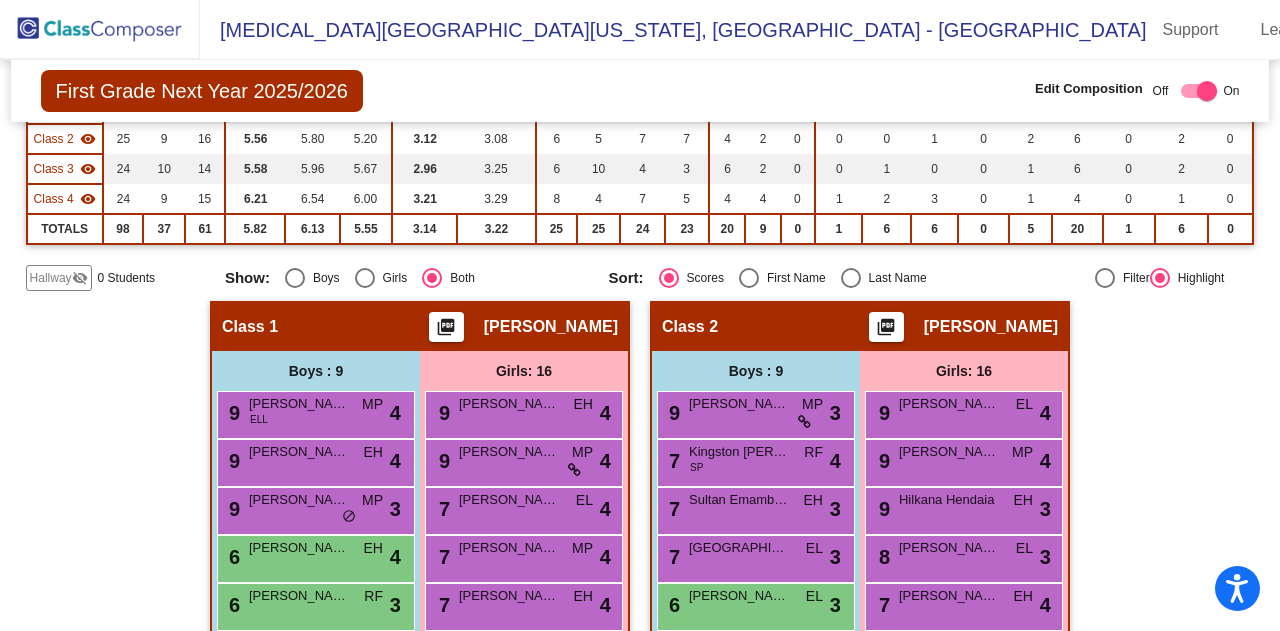 click on "Hallway" 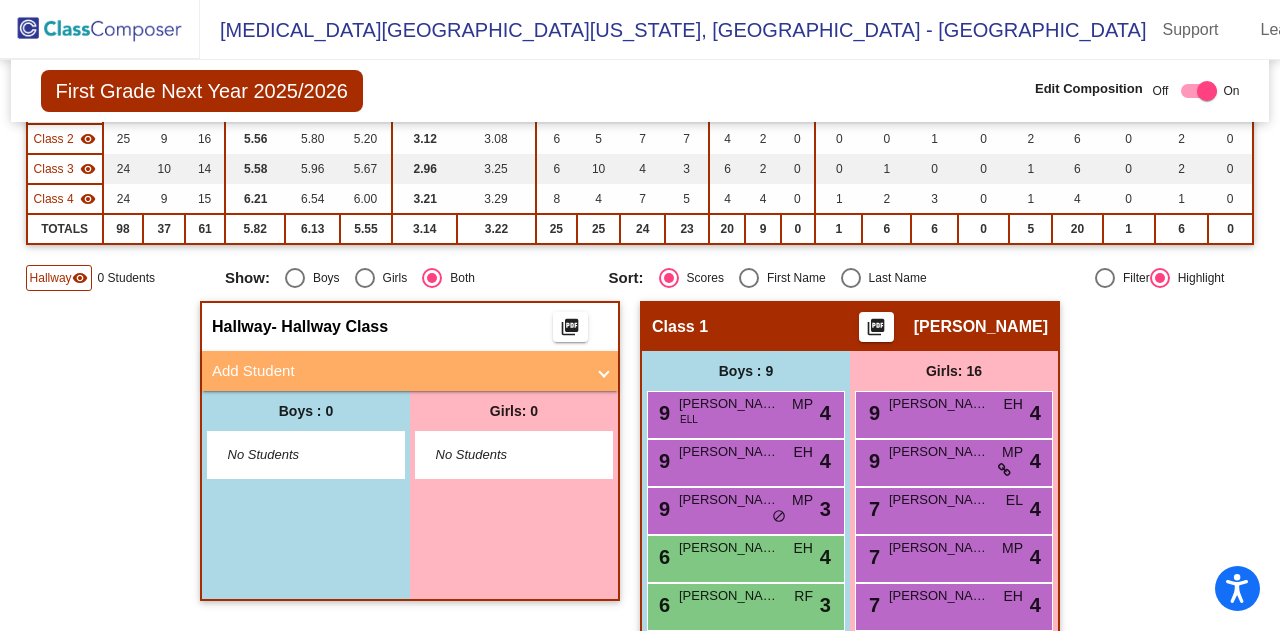 click on "Add Student" at bounding box center [398, 371] 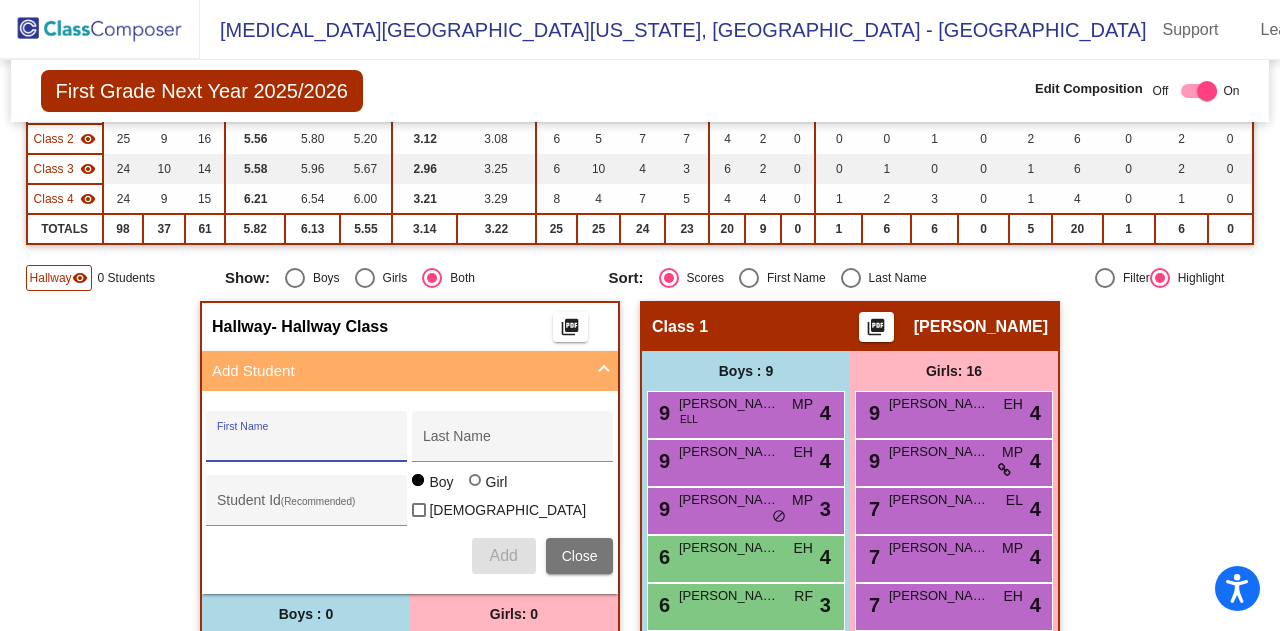 click on "First Name" at bounding box center [307, 444] 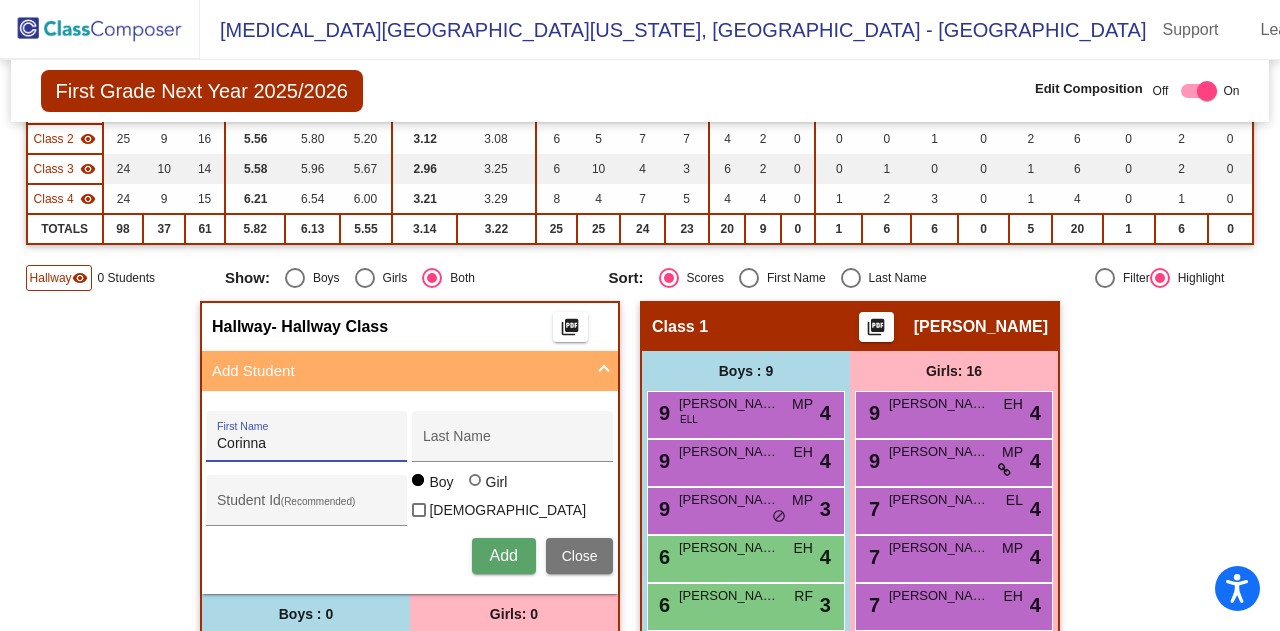 type on "Corinna" 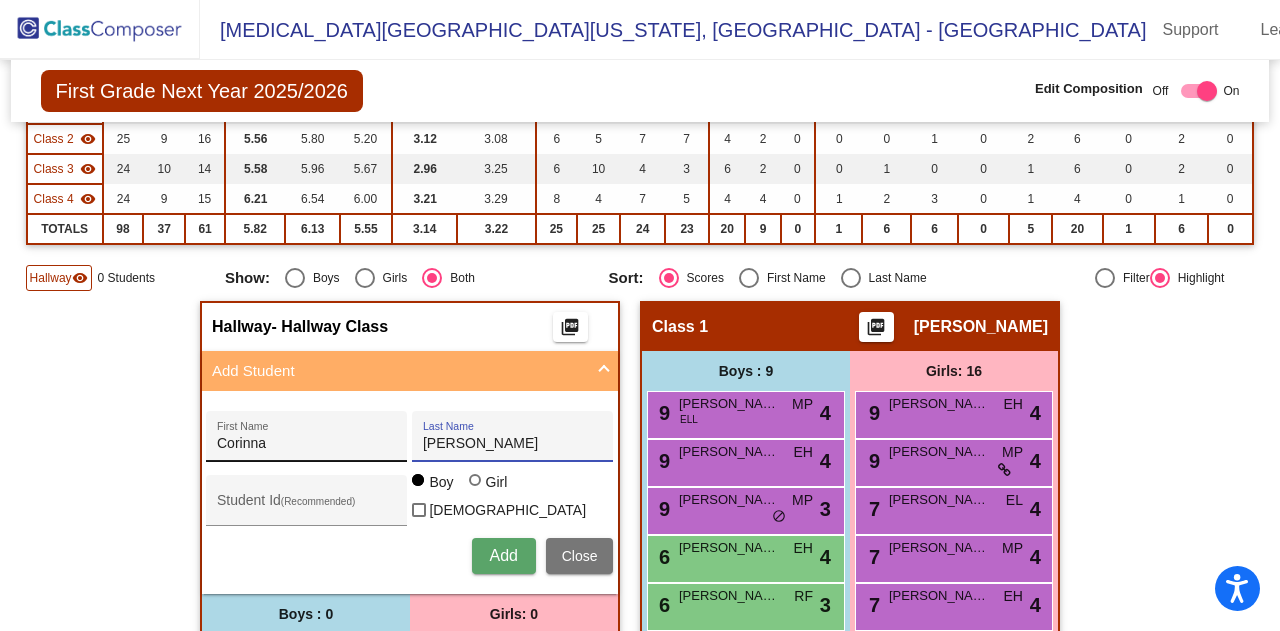 type on "[PERSON_NAME]" 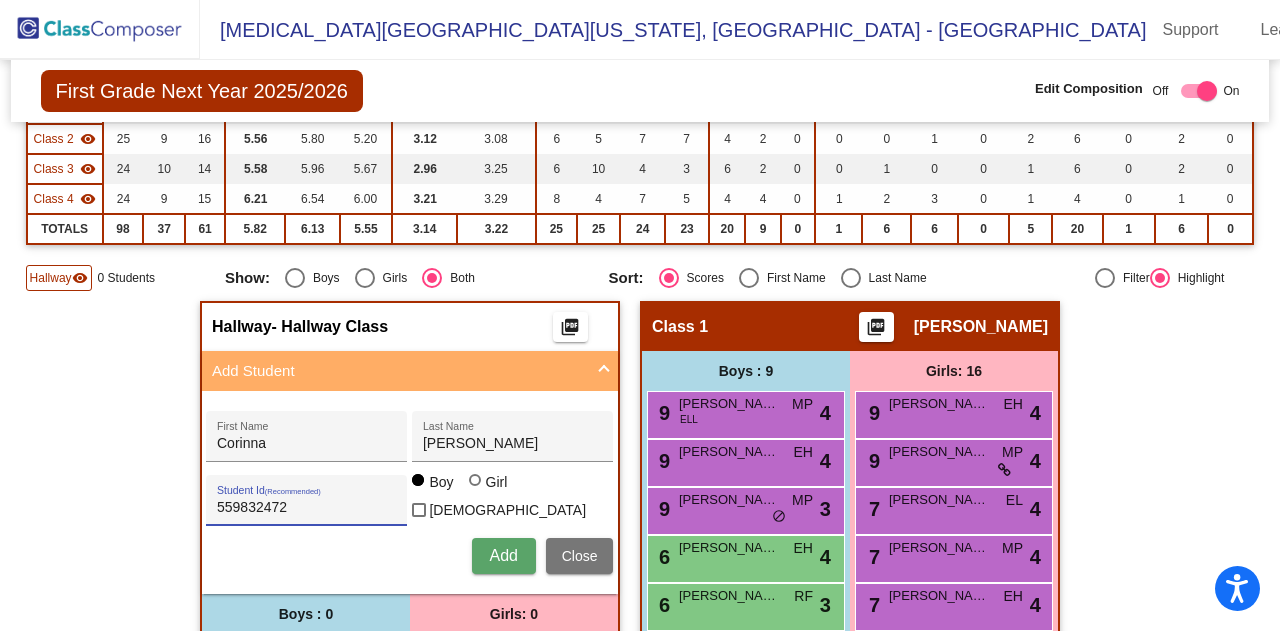 type on "559832472" 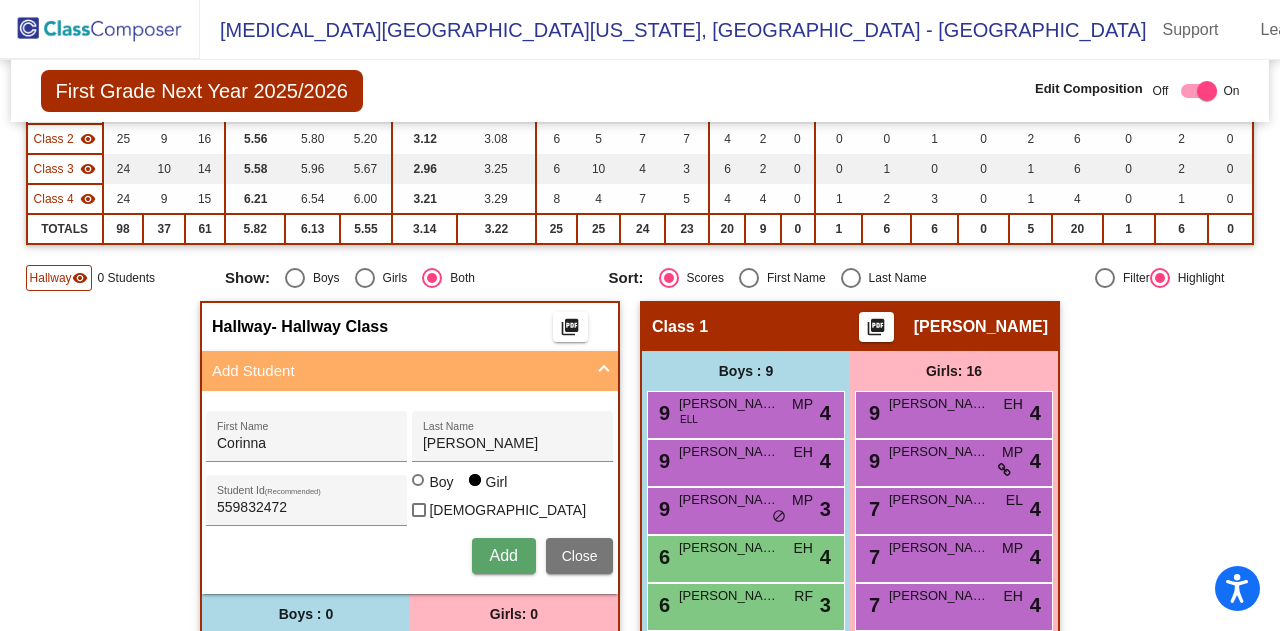click on "Add" at bounding box center [503, 555] 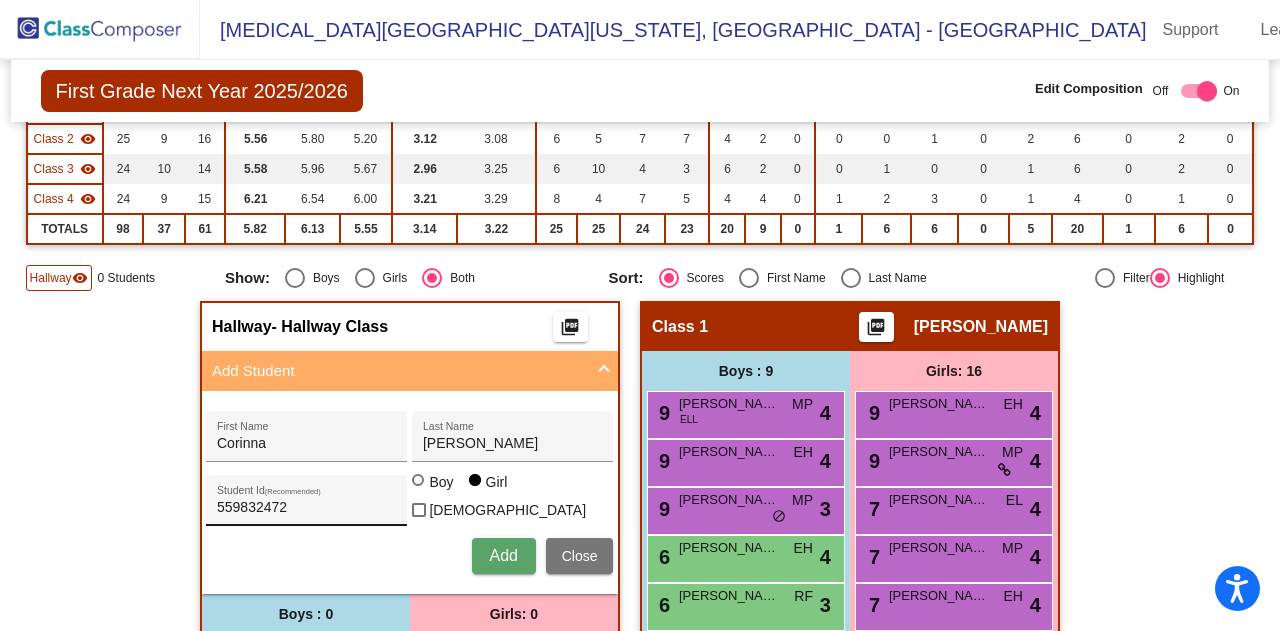 type 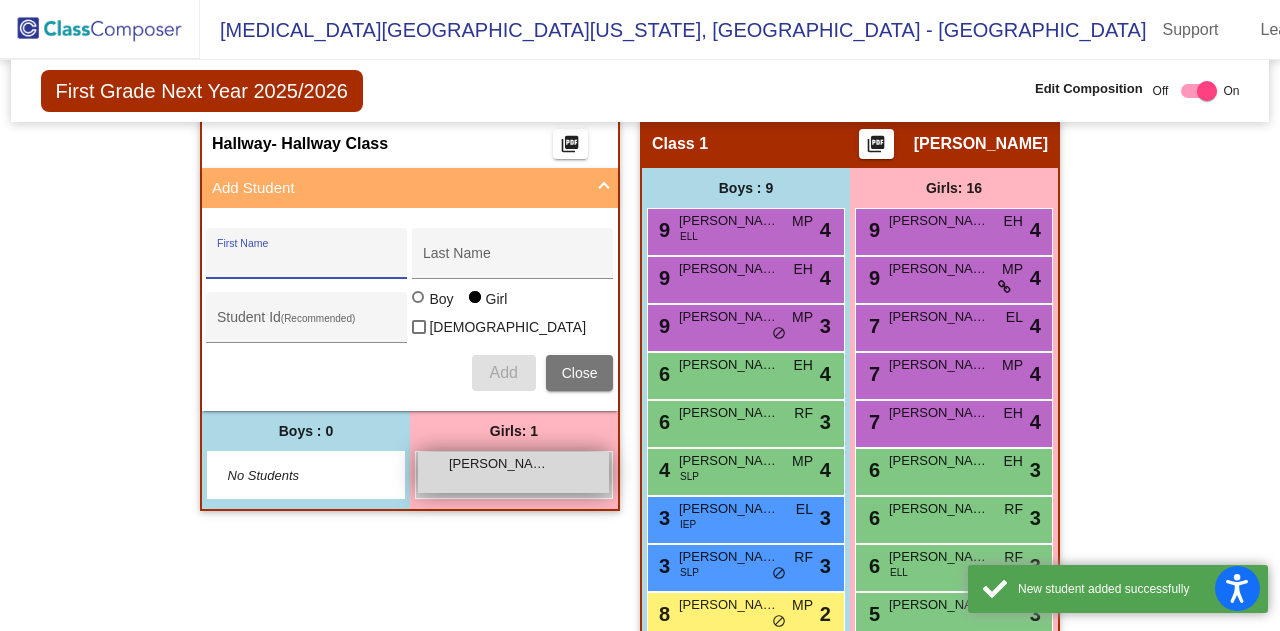 scroll, scrollTop: 458, scrollLeft: 0, axis: vertical 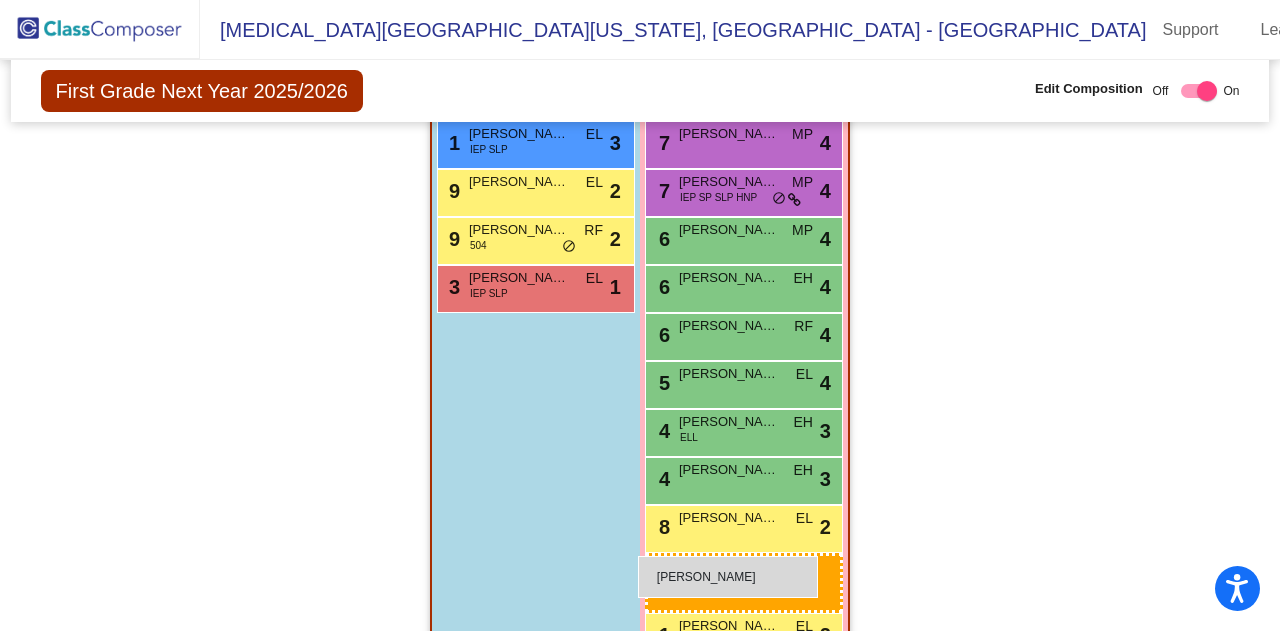 drag, startPoint x: 480, startPoint y: 455, endPoint x: 638, endPoint y: 556, distance: 187.52333 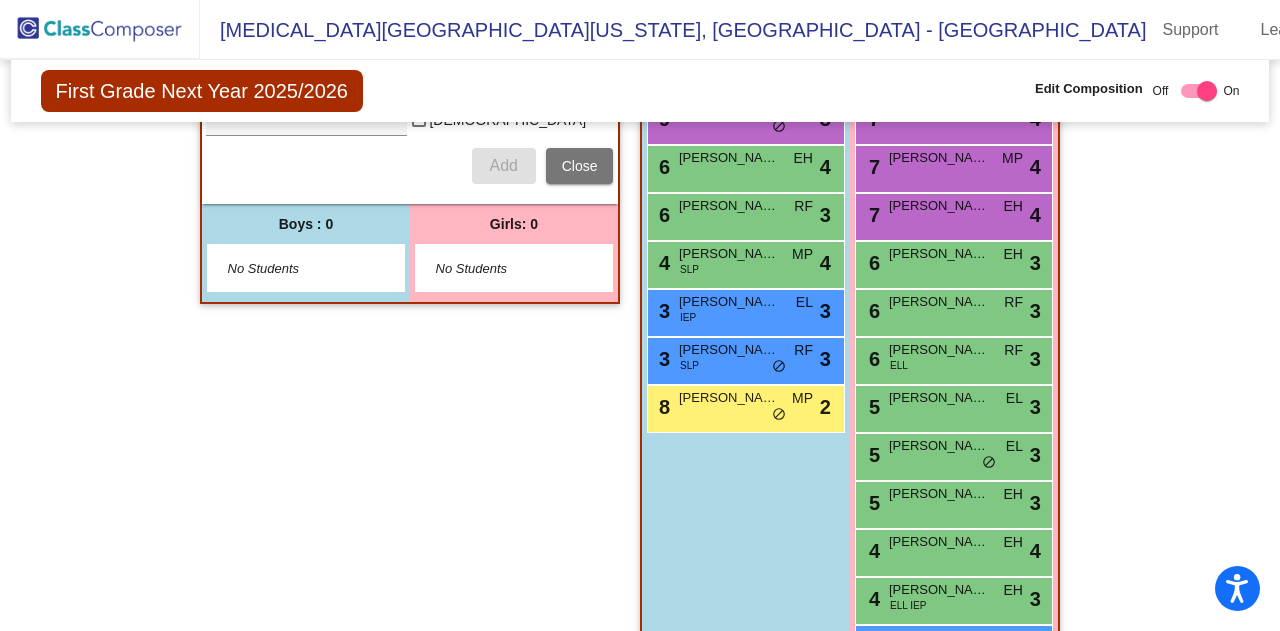 scroll, scrollTop: 48, scrollLeft: 0, axis: vertical 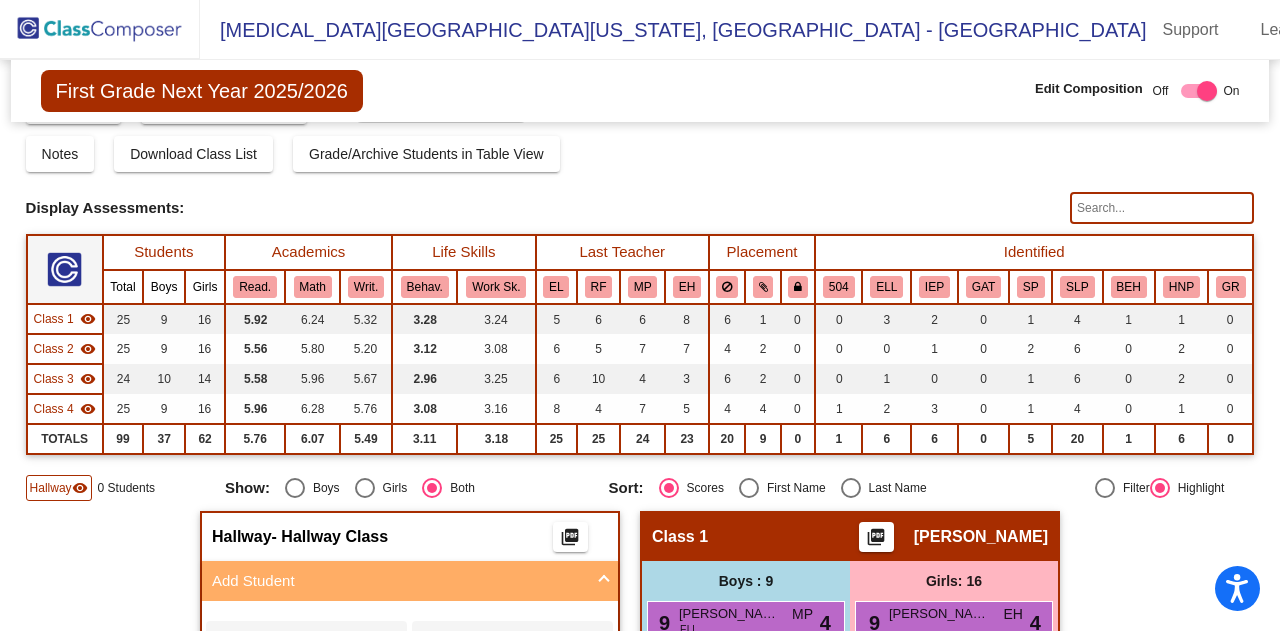 click on "visibility" 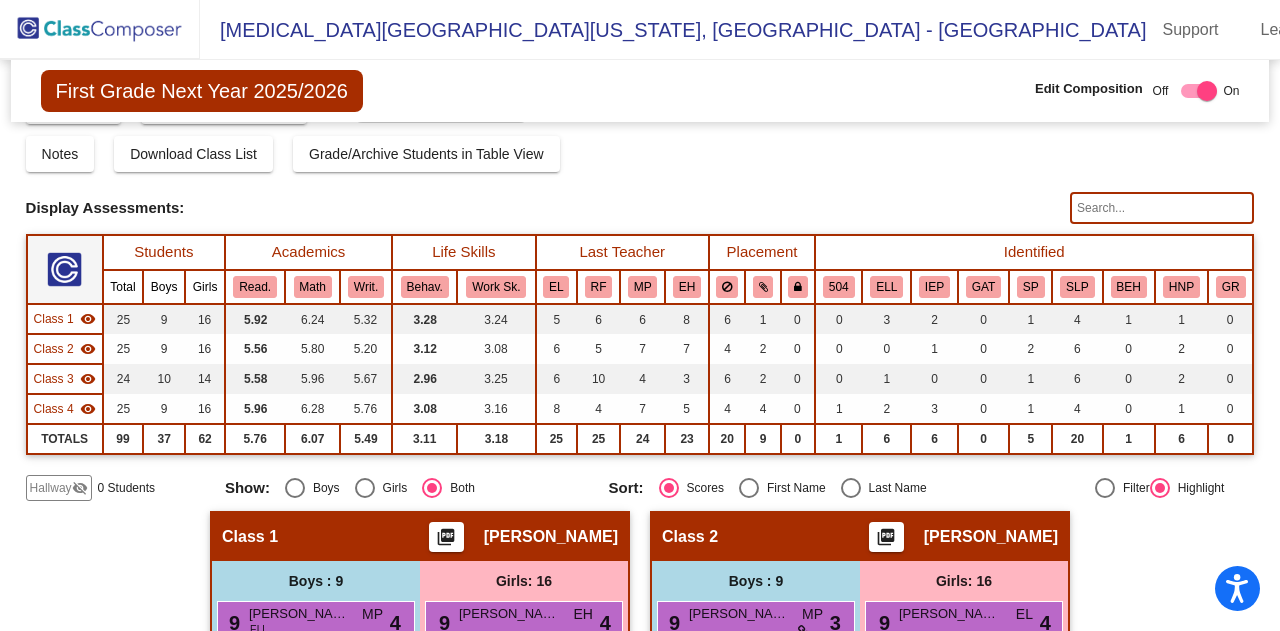 click on "Logout" 